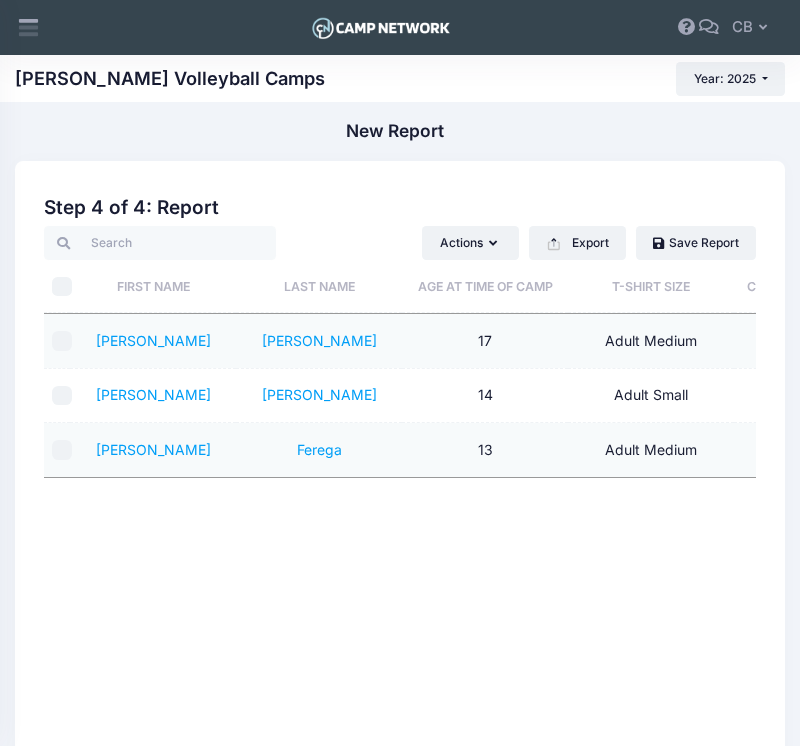 scroll, scrollTop: 0, scrollLeft: 0, axis: both 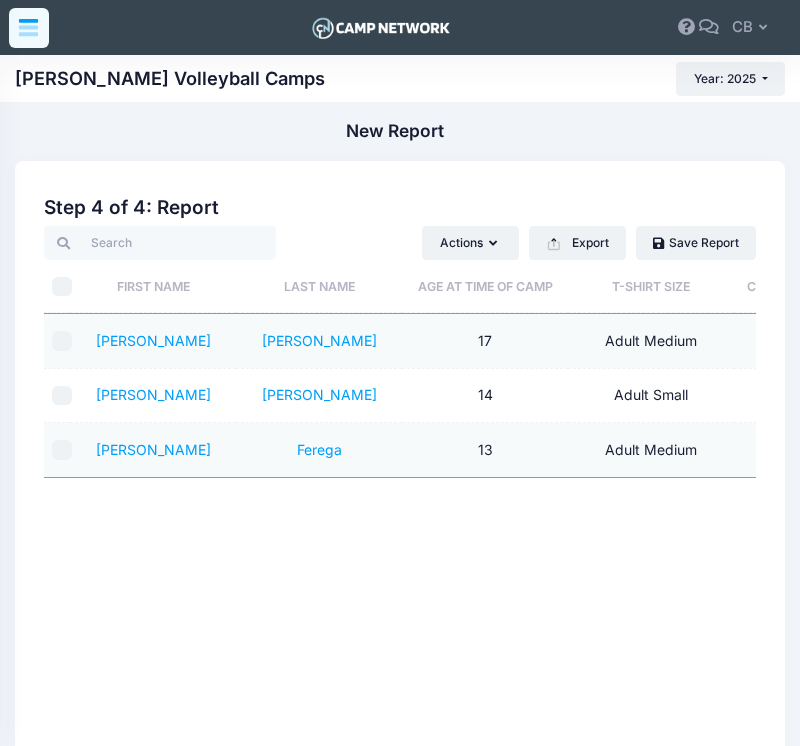 click 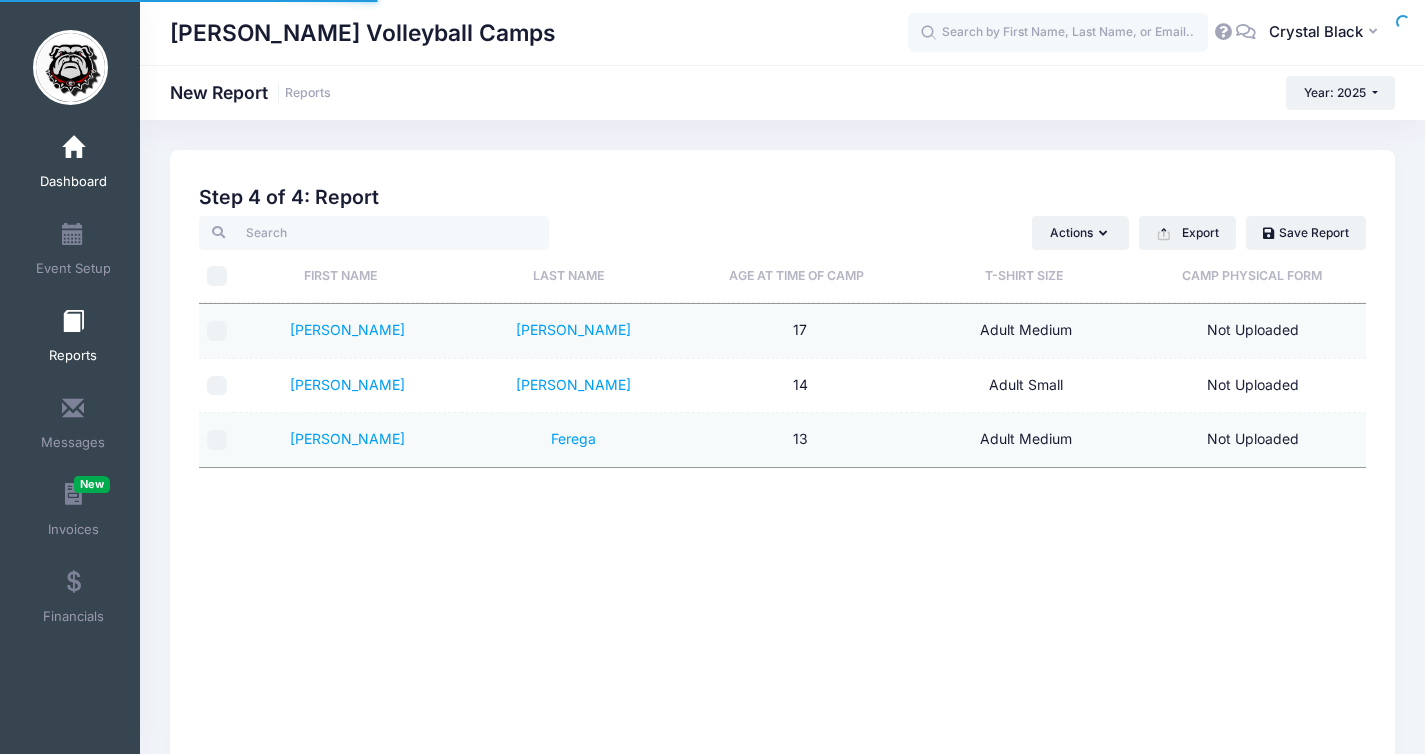 click on "Dashboard" at bounding box center (73, 182) 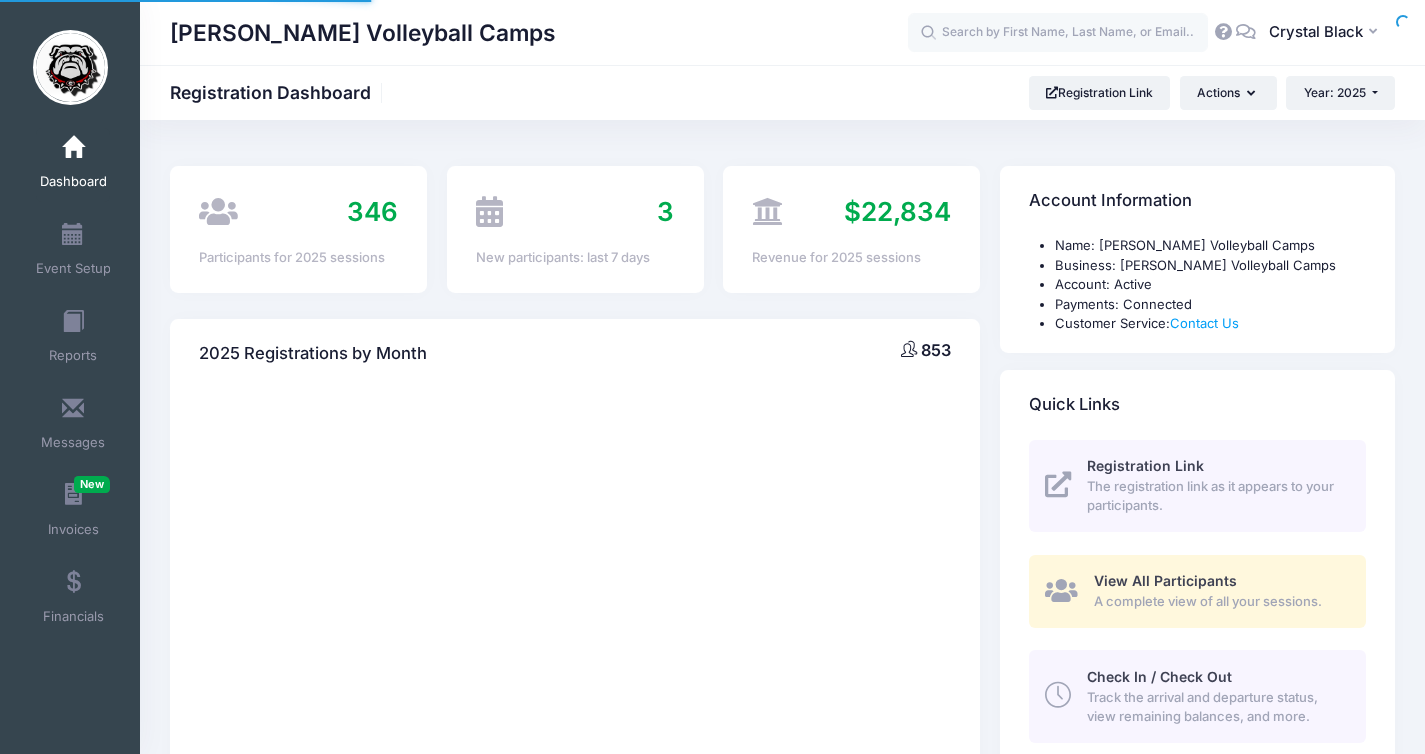 scroll, scrollTop: 0, scrollLeft: 0, axis: both 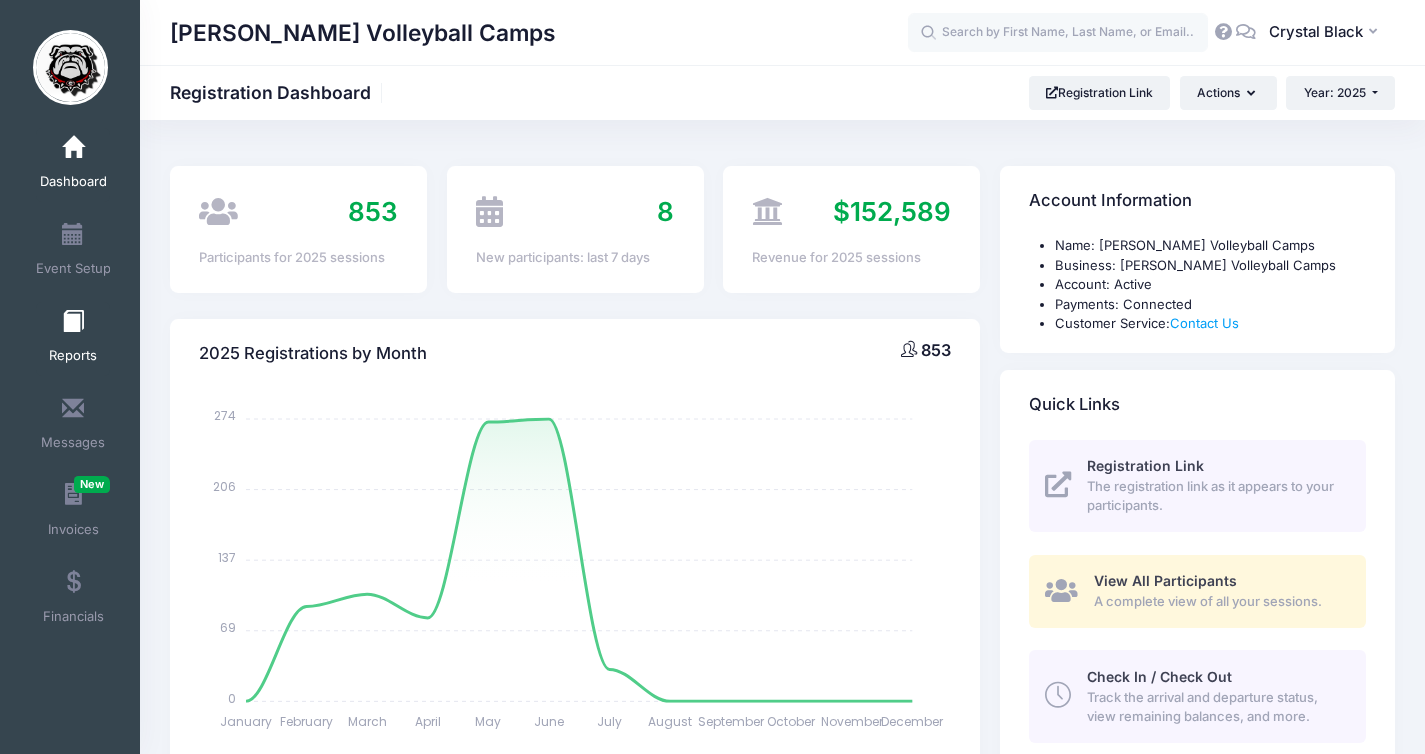 click at bounding box center [73, 322] 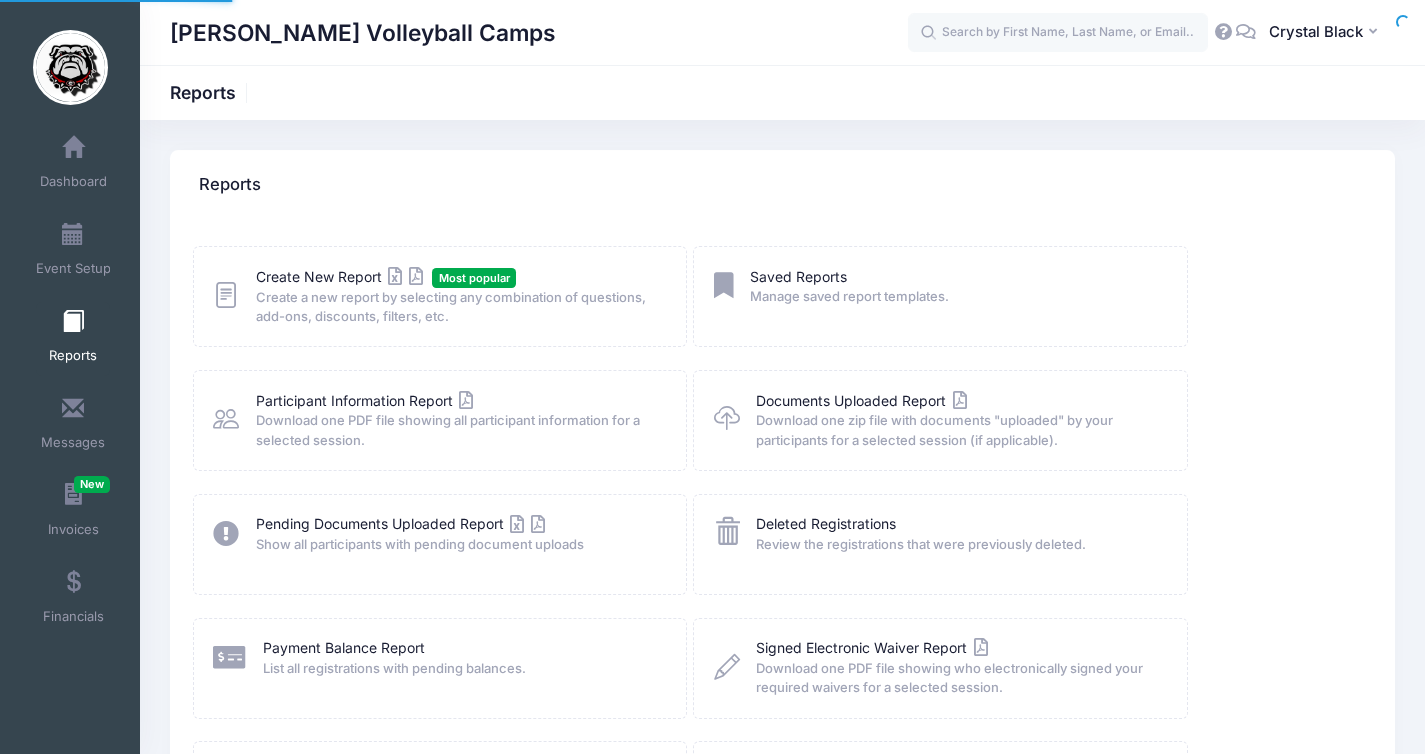 scroll, scrollTop: 0, scrollLeft: 0, axis: both 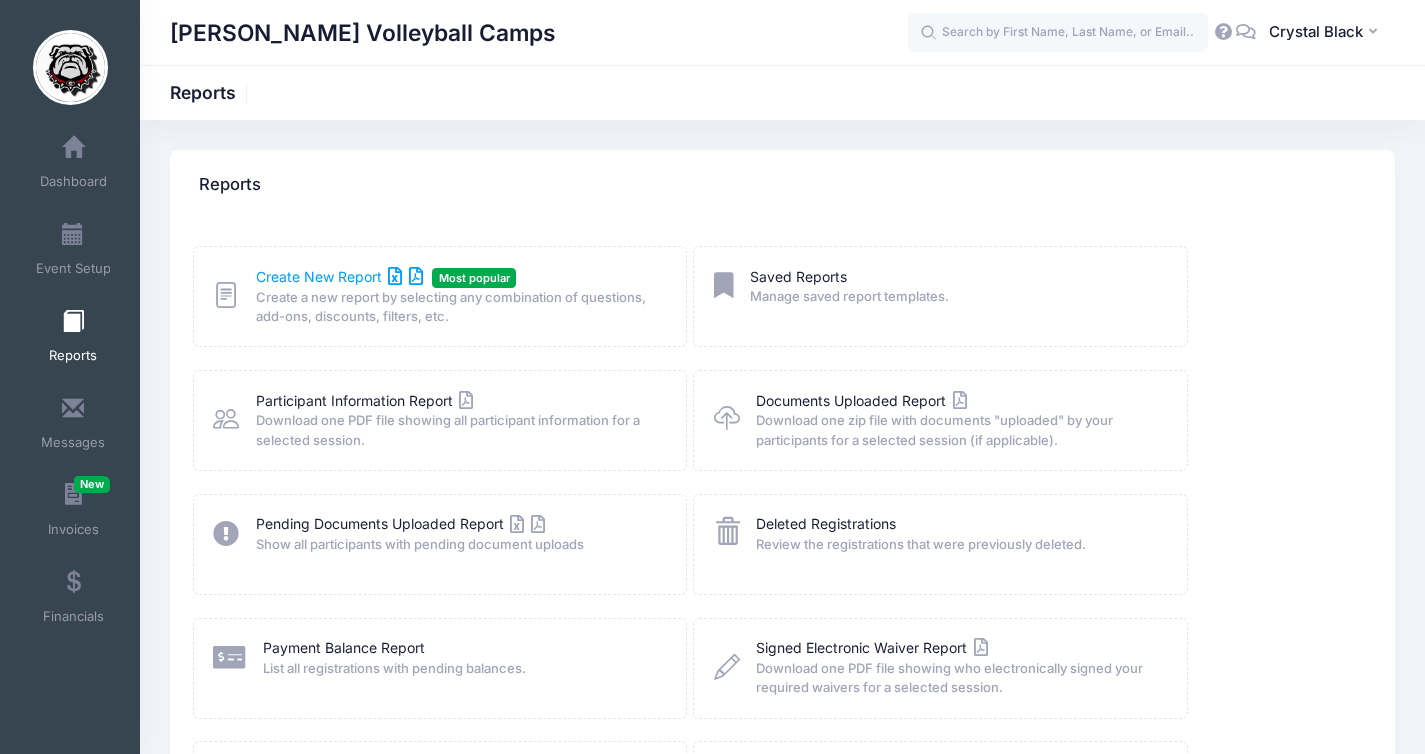 click on "Create New Report" at bounding box center [339, 276] 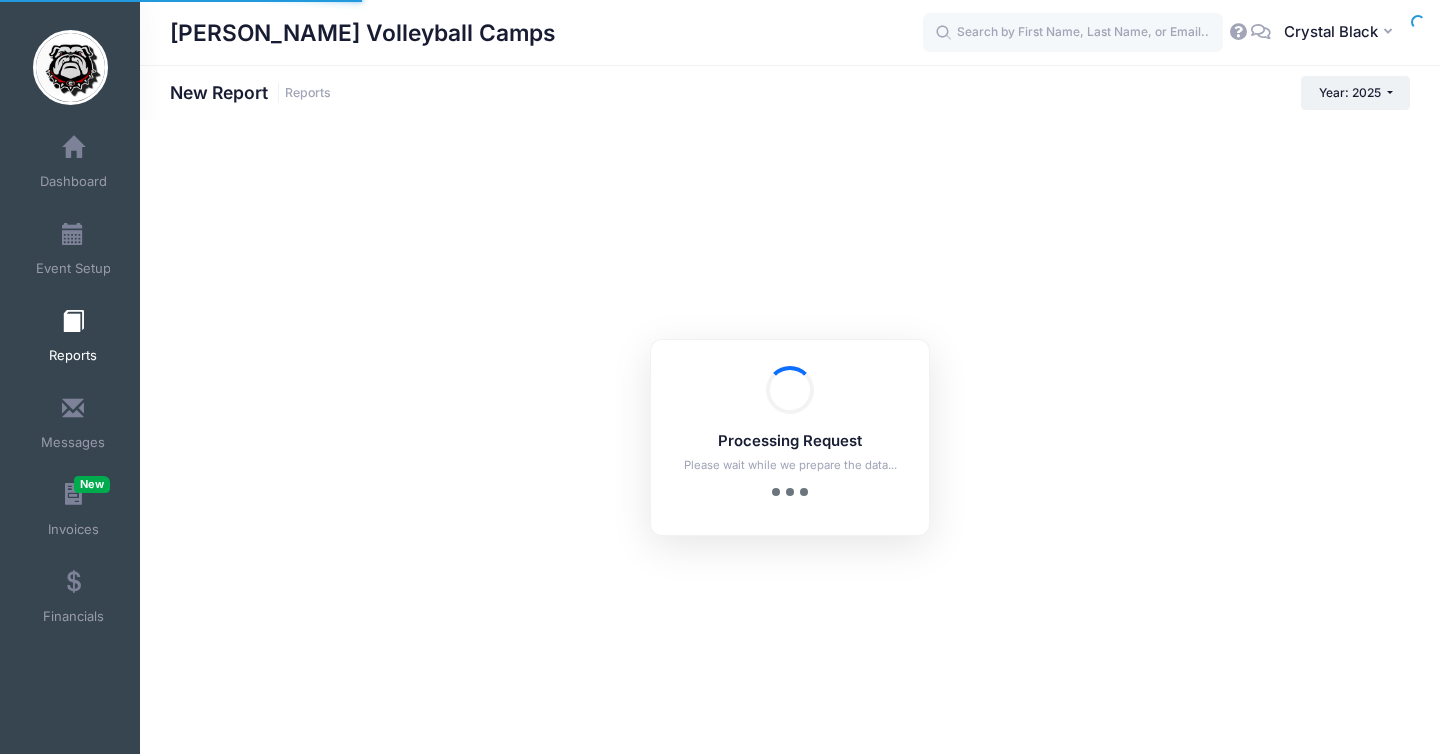 scroll, scrollTop: 0, scrollLeft: 0, axis: both 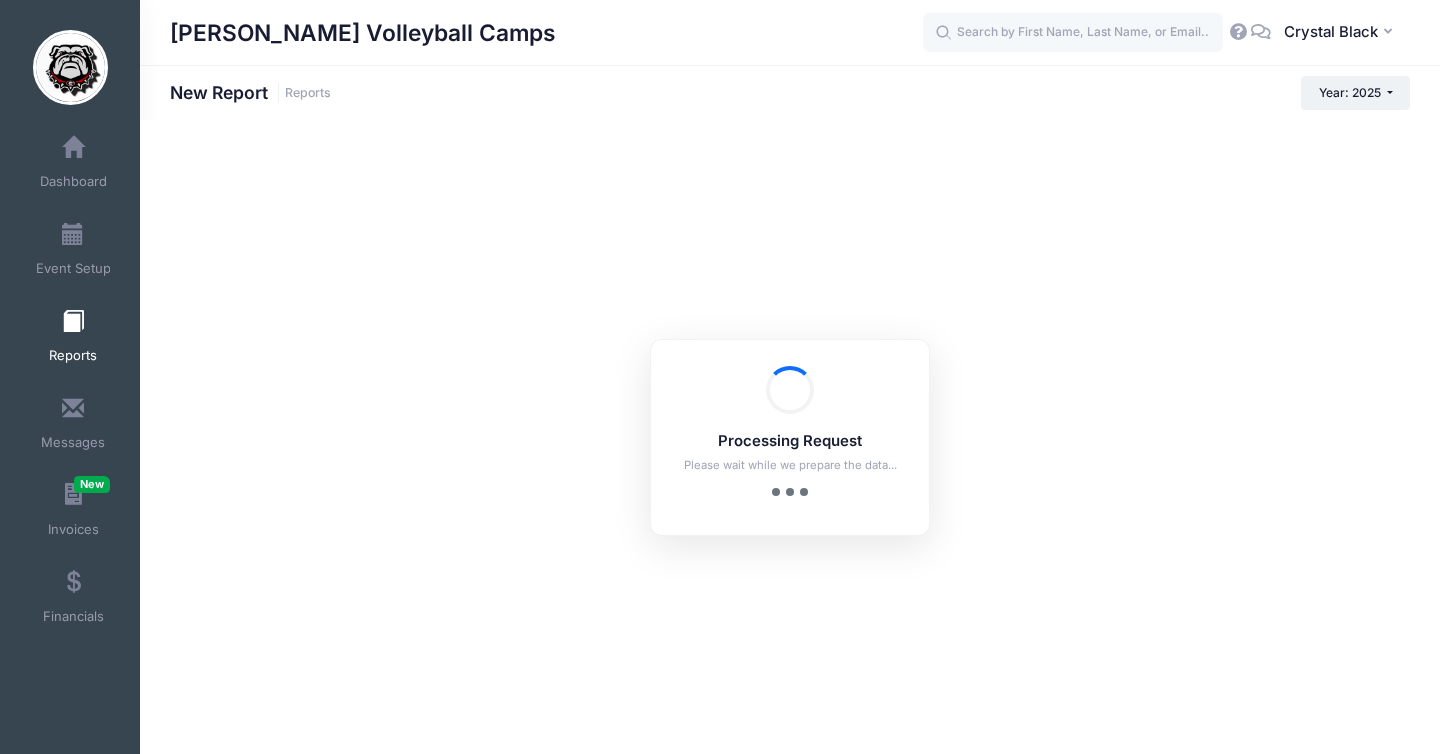 checkbox on "true" 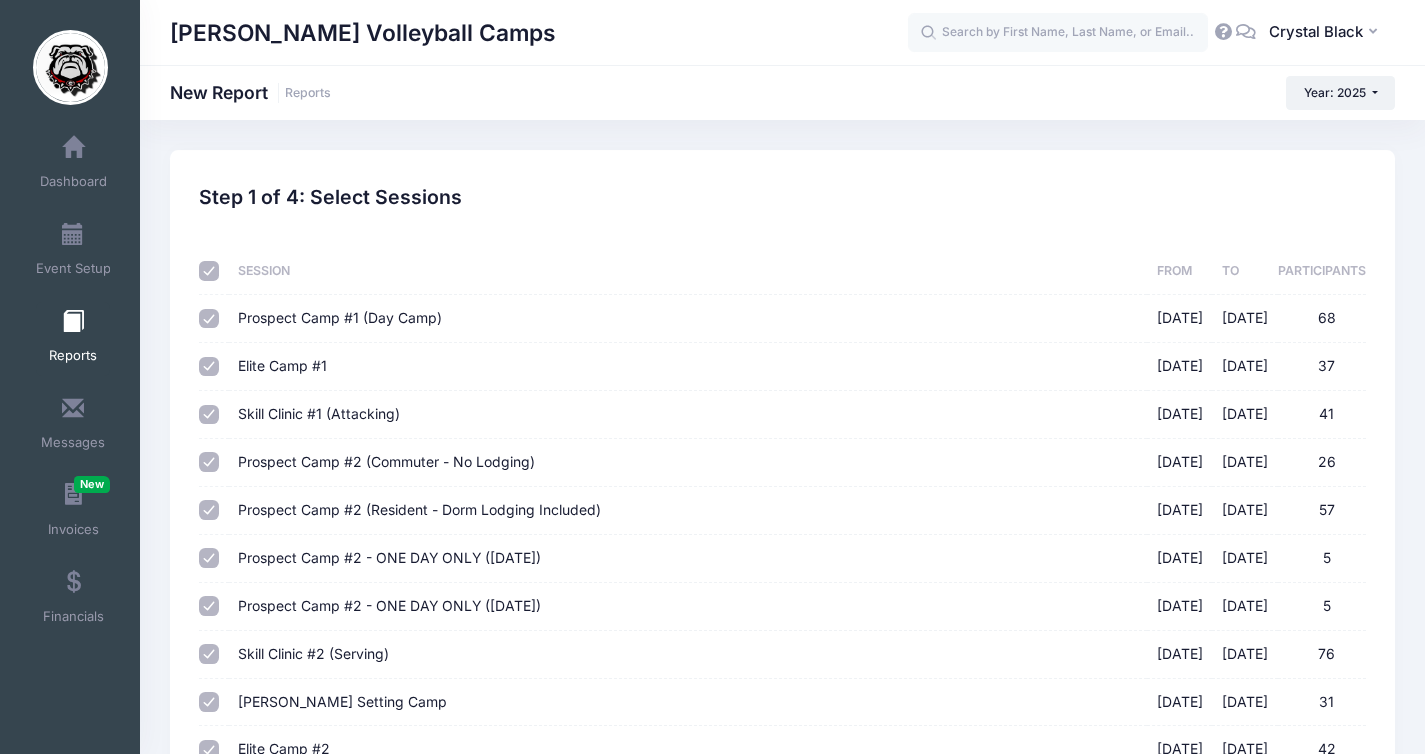 click at bounding box center [209, 271] 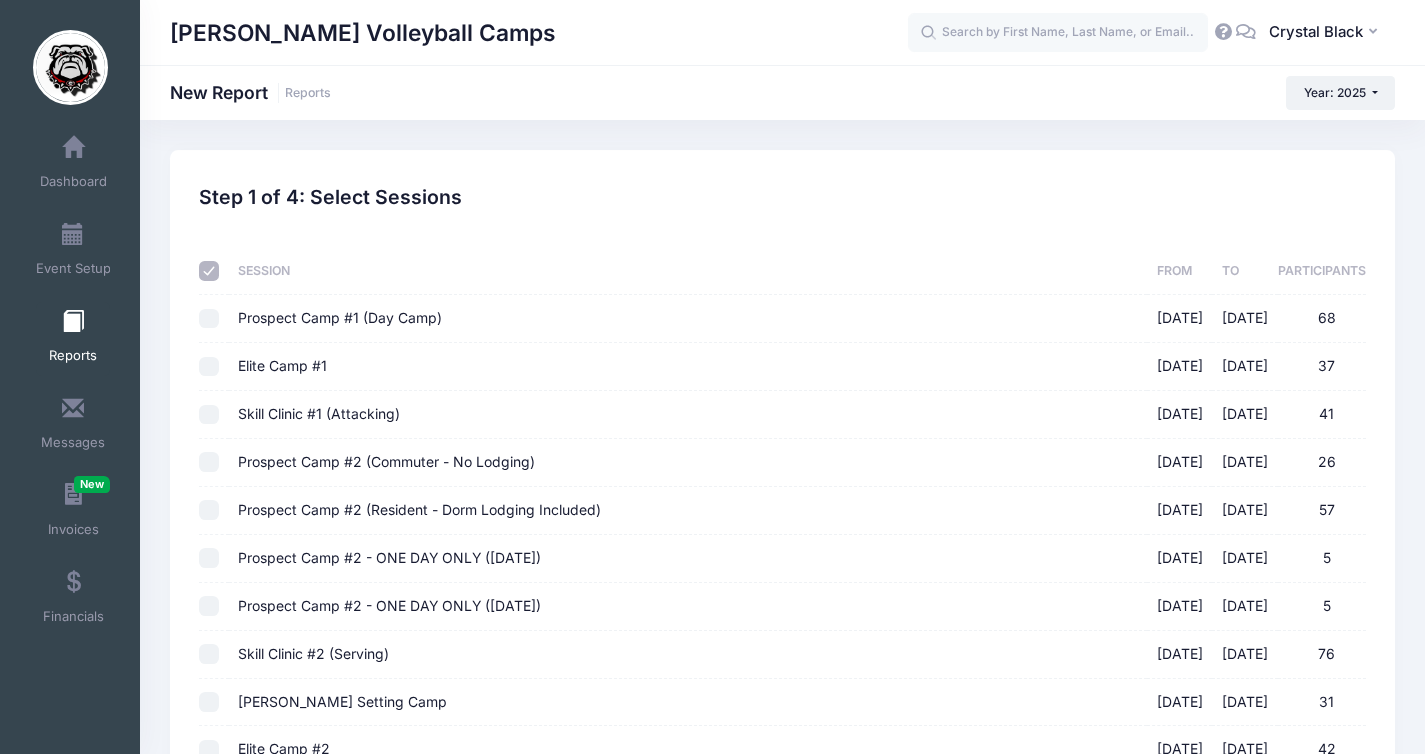 checkbox on "false" 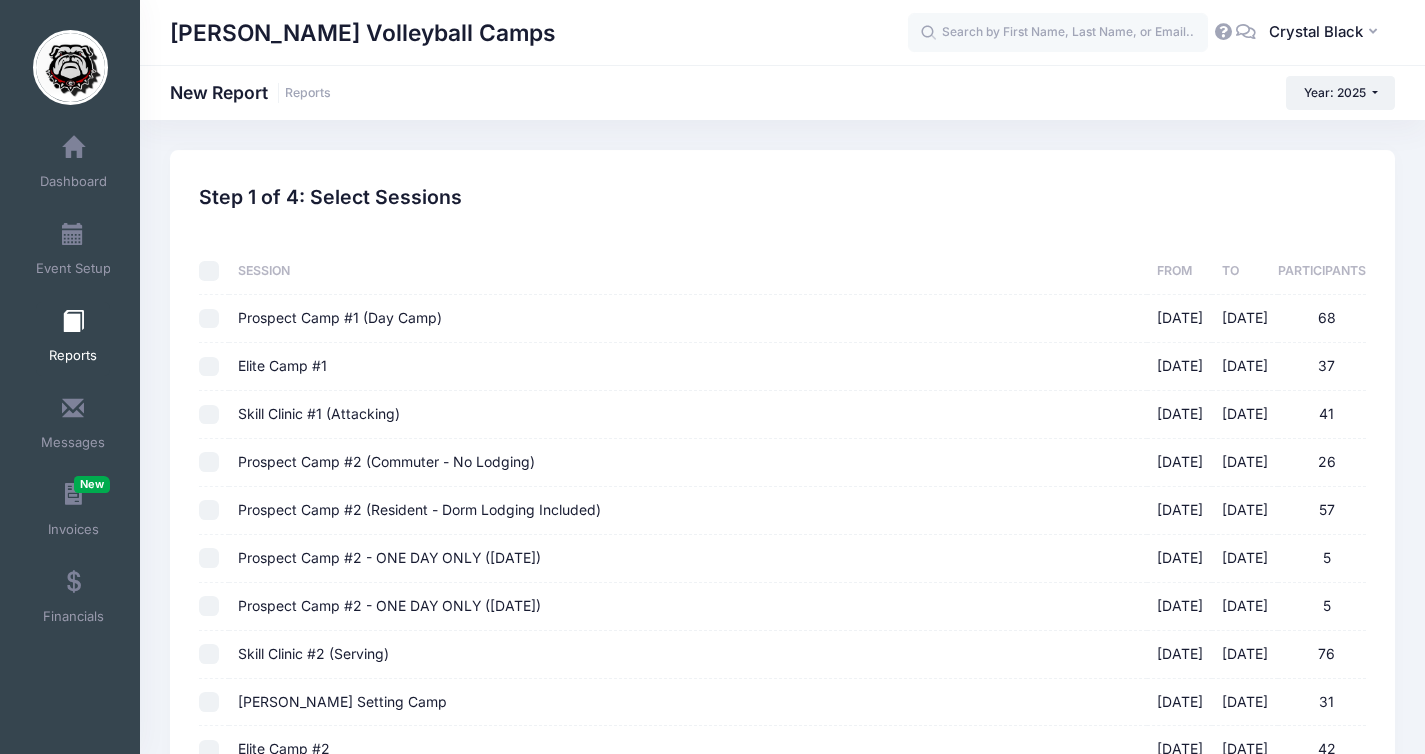 checkbox on "false" 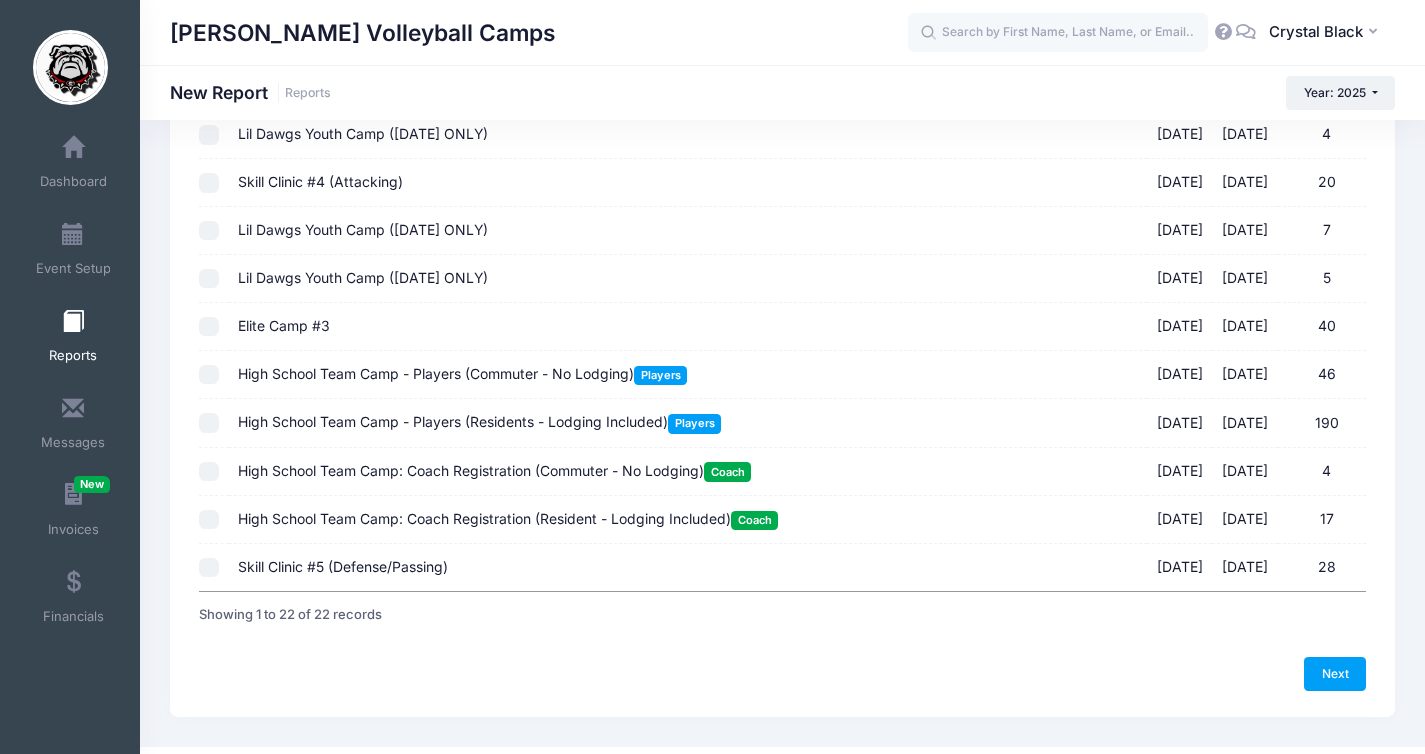 scroll, scrollTop: 770, scrollLeft: 0, axis: vertical 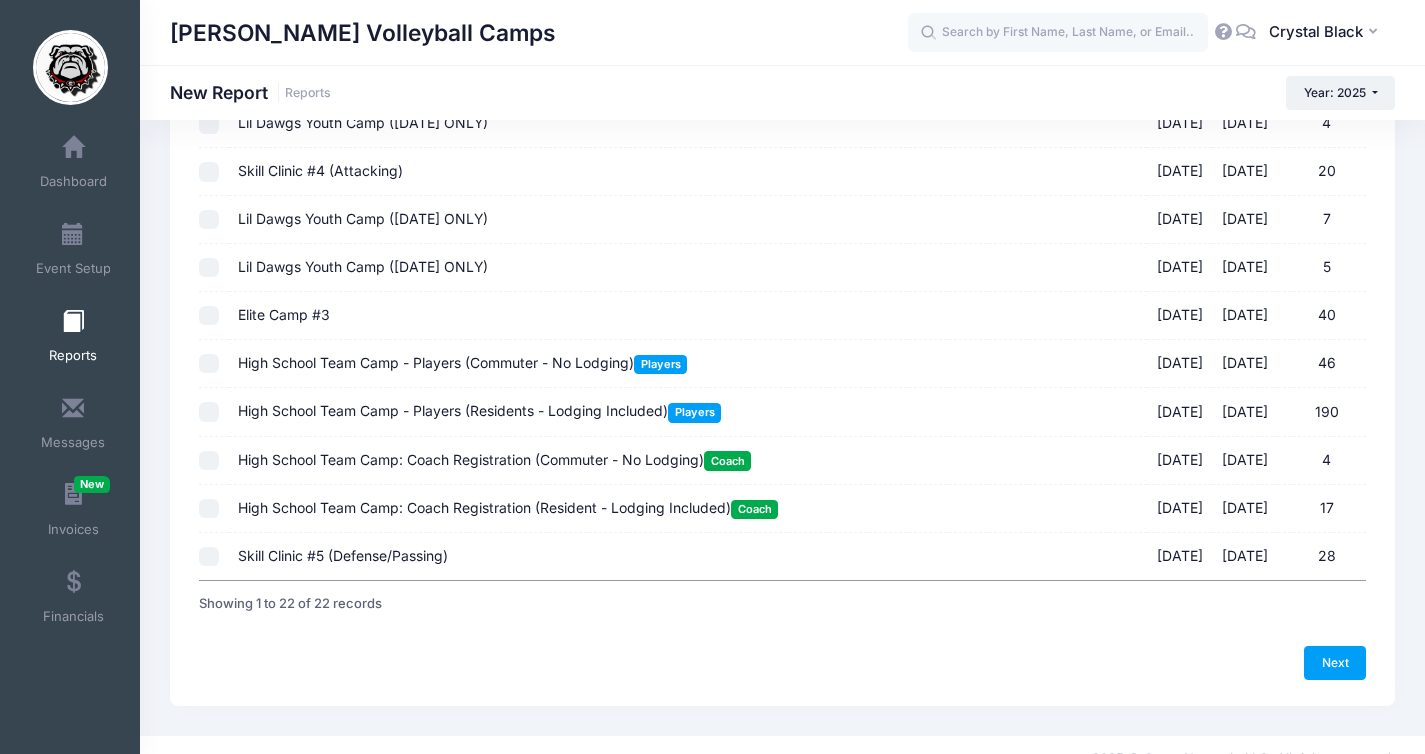 click on "Elite Camp #3" at bounding box center [284, 314] 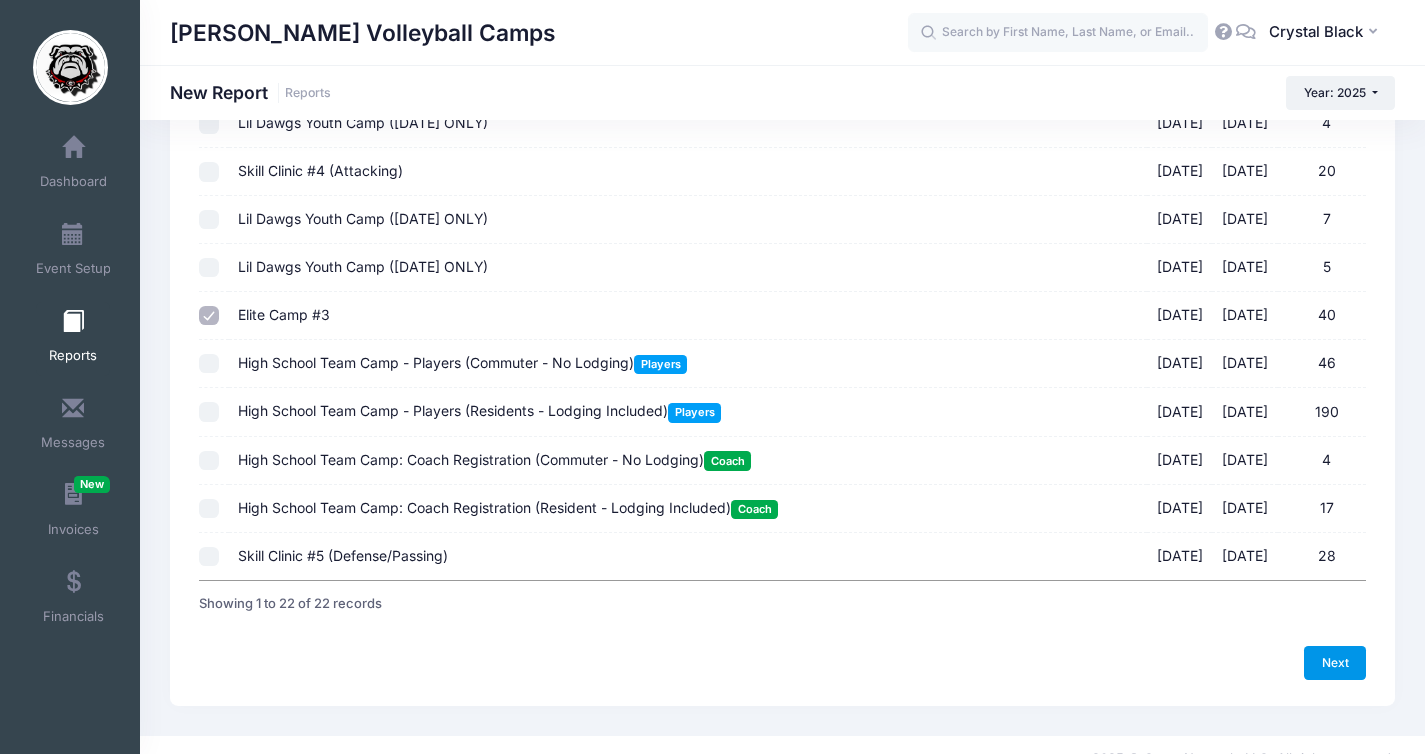 click on "Next" at bounding box center (1335, 663) 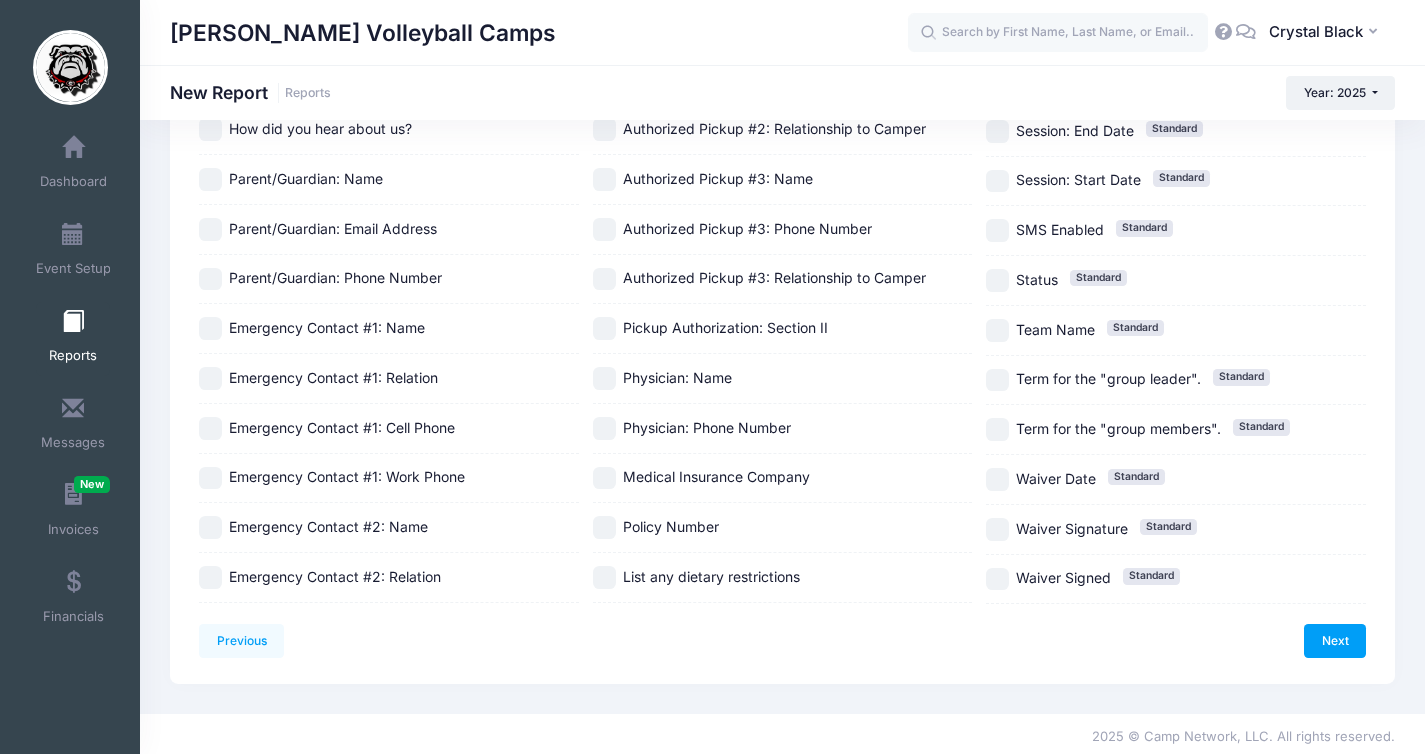 scroll, scrollTop: 979, scrollLeft: 0, axis: vertical 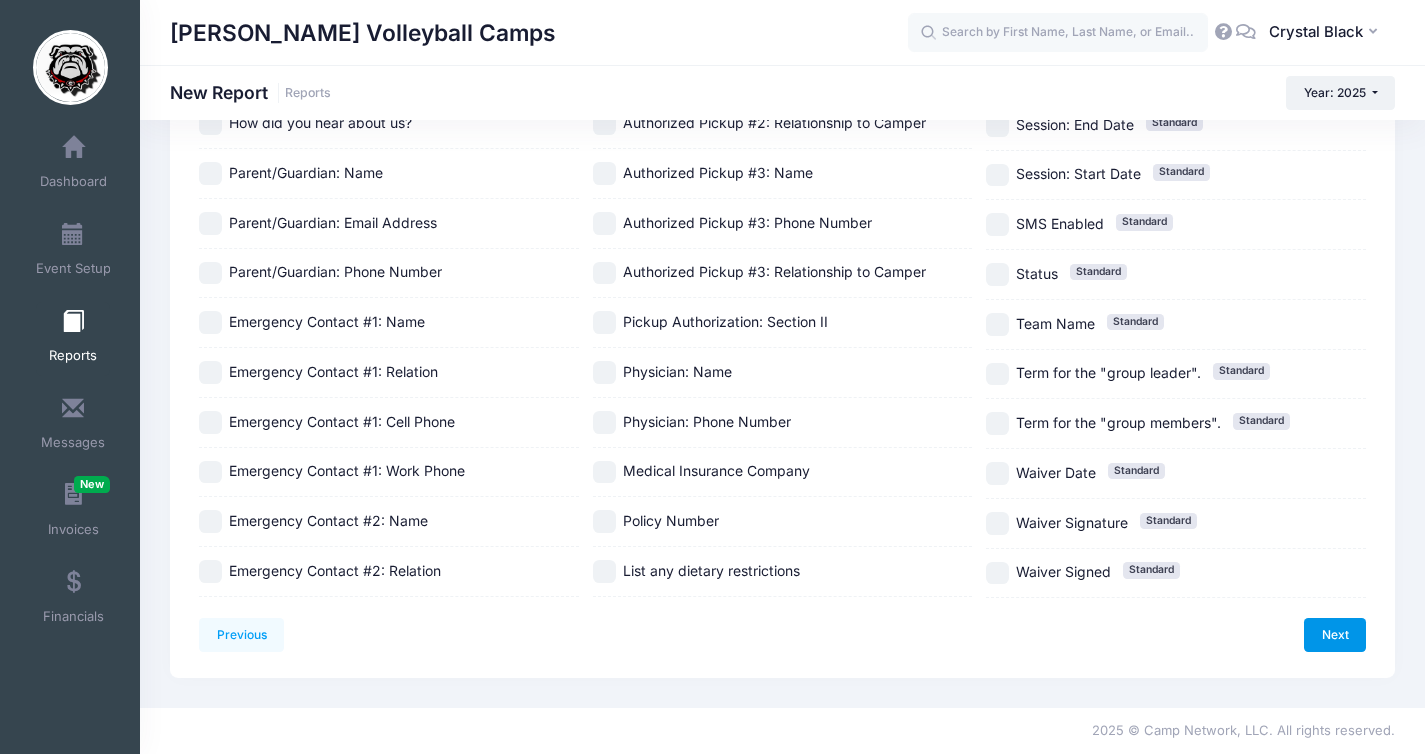 click on "Next" at bounding box center (1335, 635) 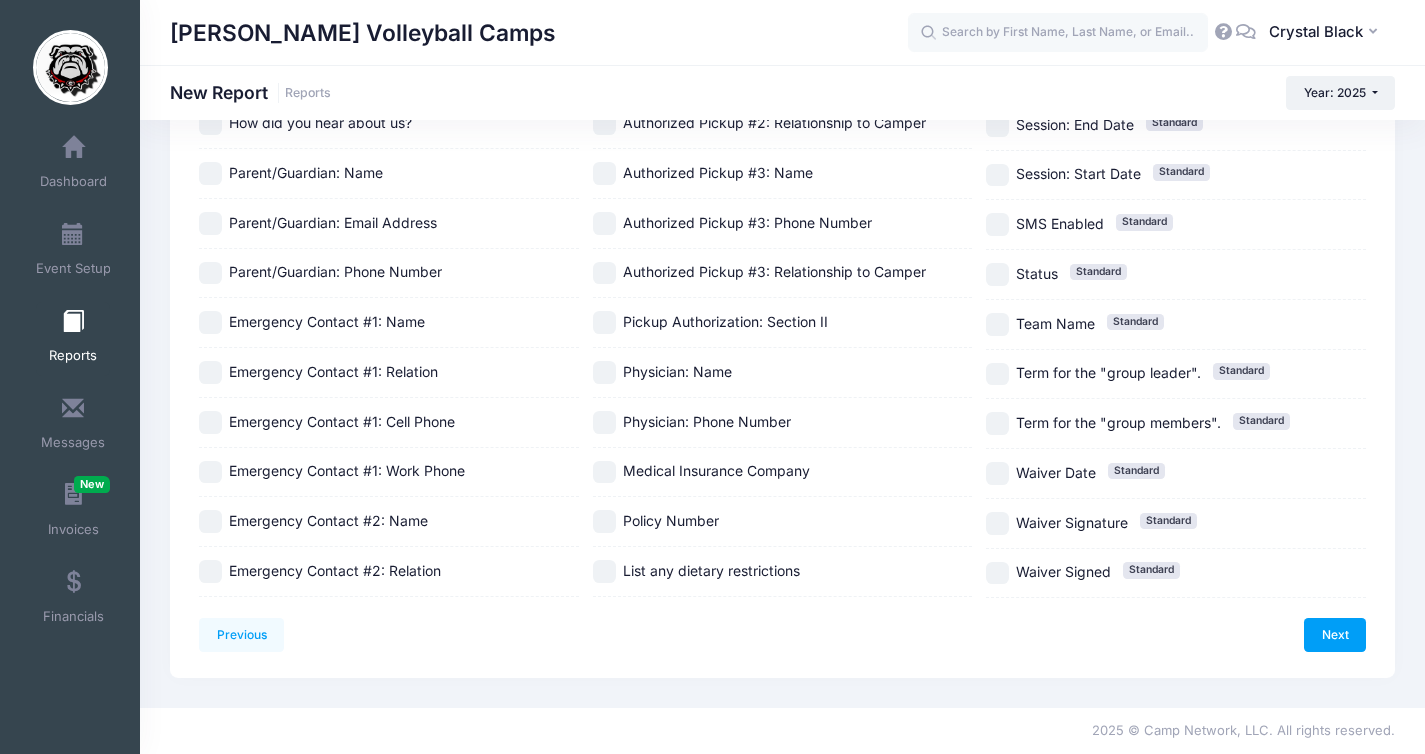 scroll, scrollTop: 0, scrollLeft: 0, axis: both 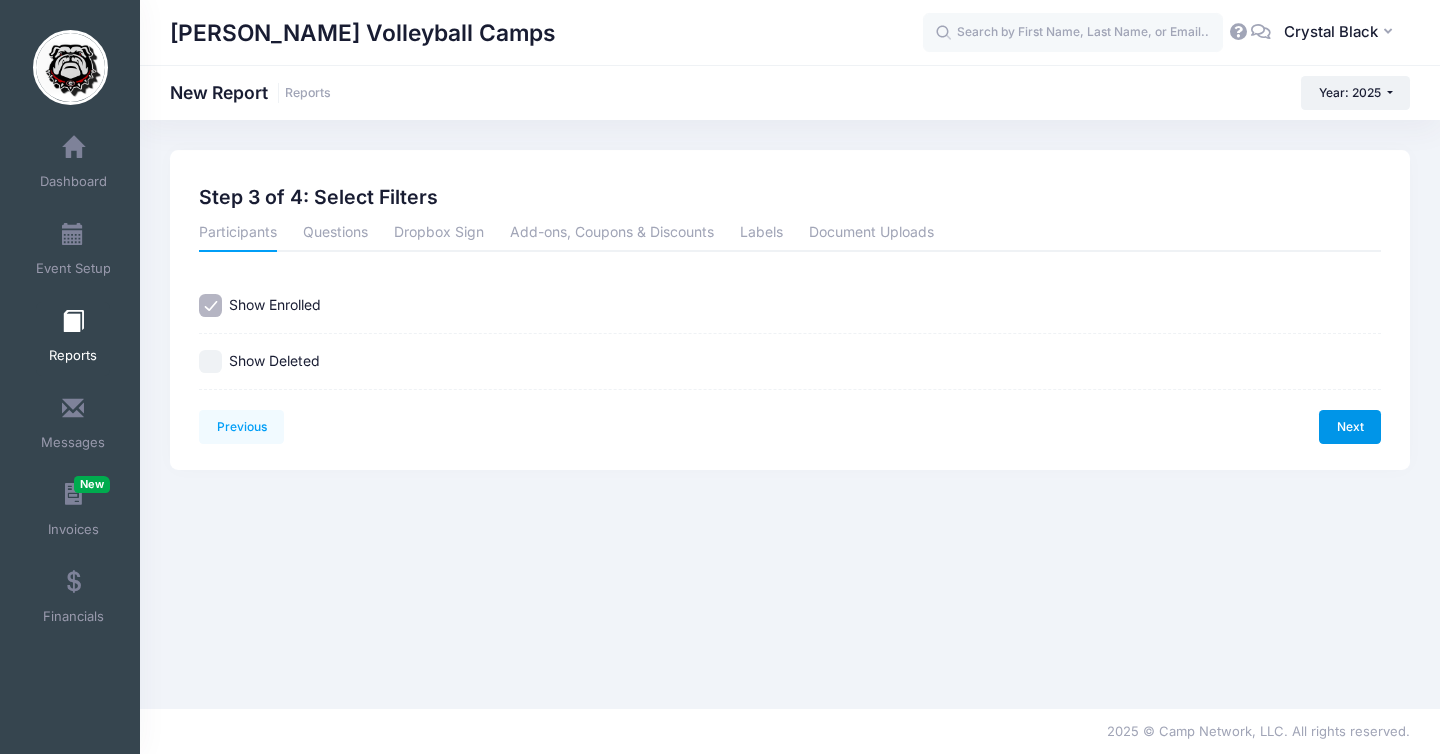 click on "Next" at bounding box center (1350, 427) 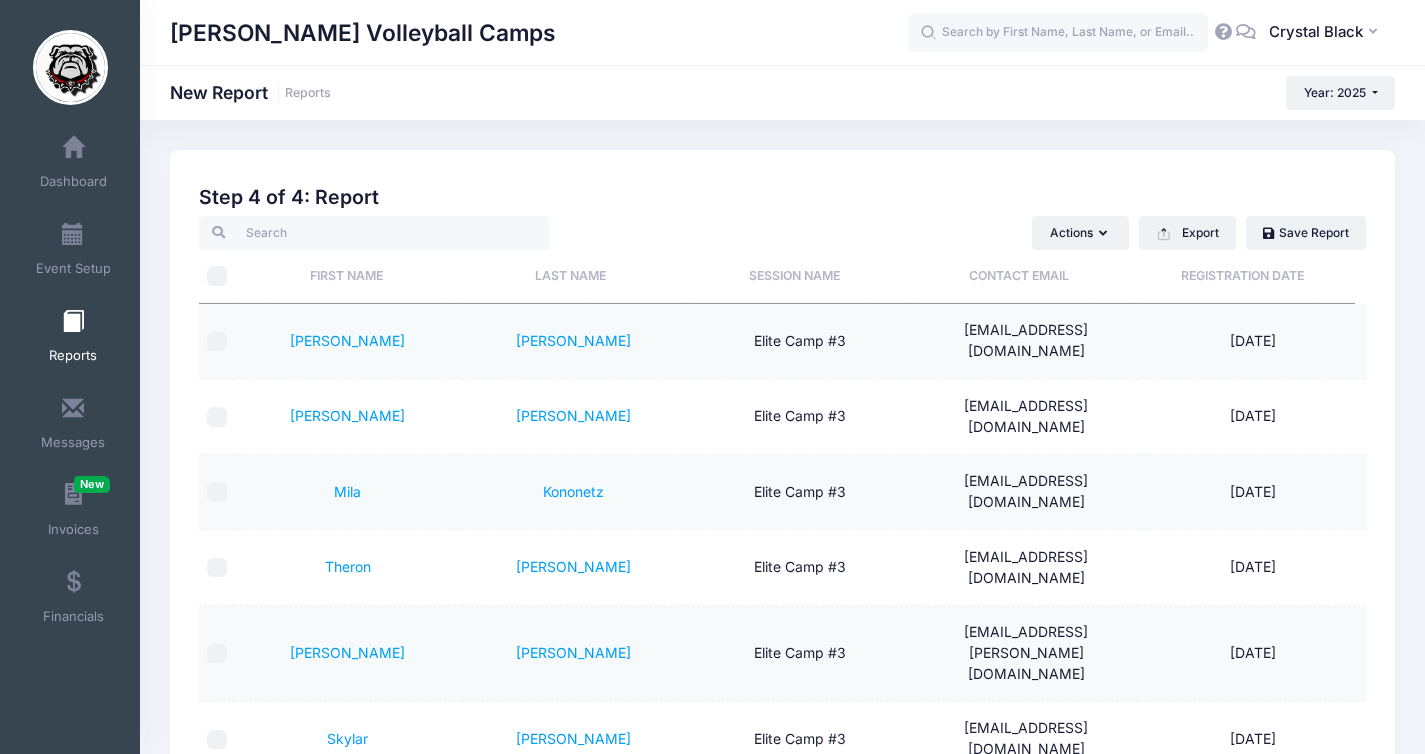 click at bounding box center [73, 322] 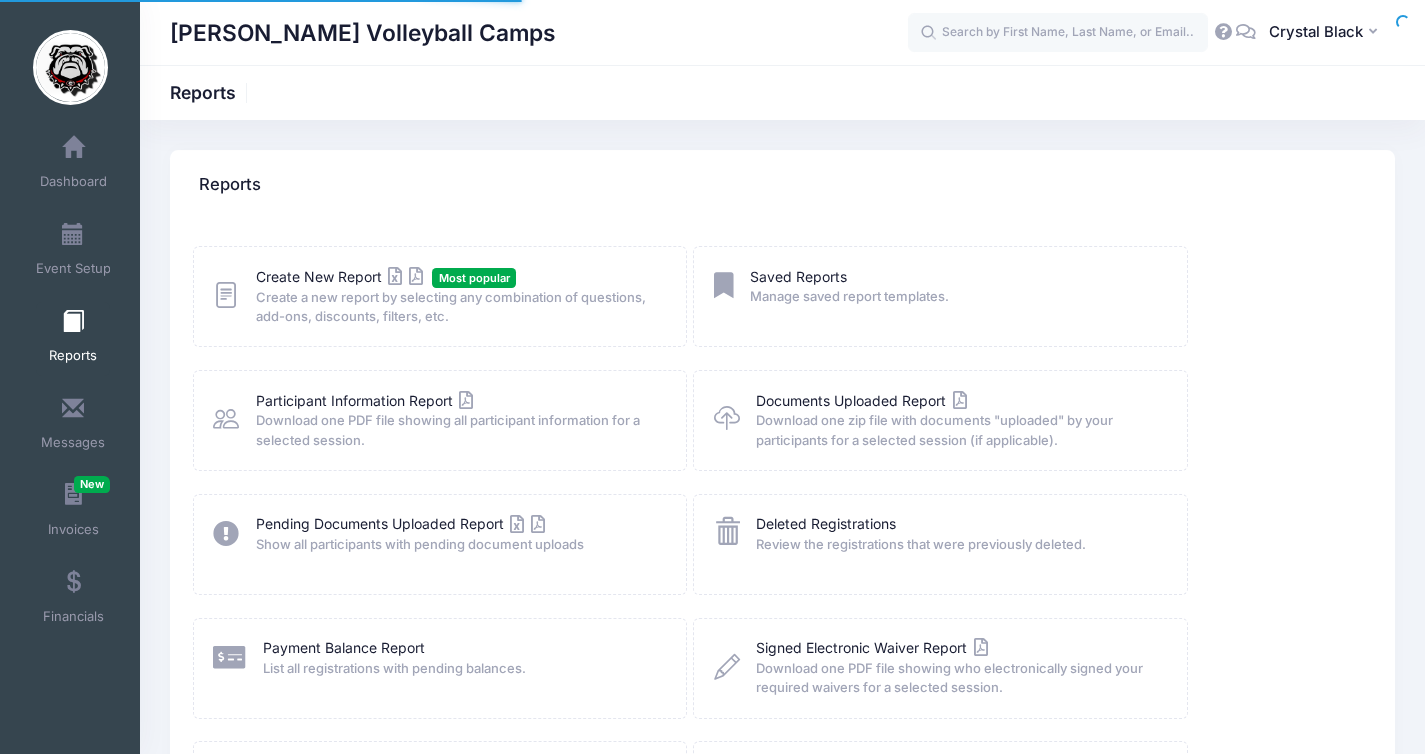 scroll, scrollTop: 0, scrollLeft: 0, axis: both 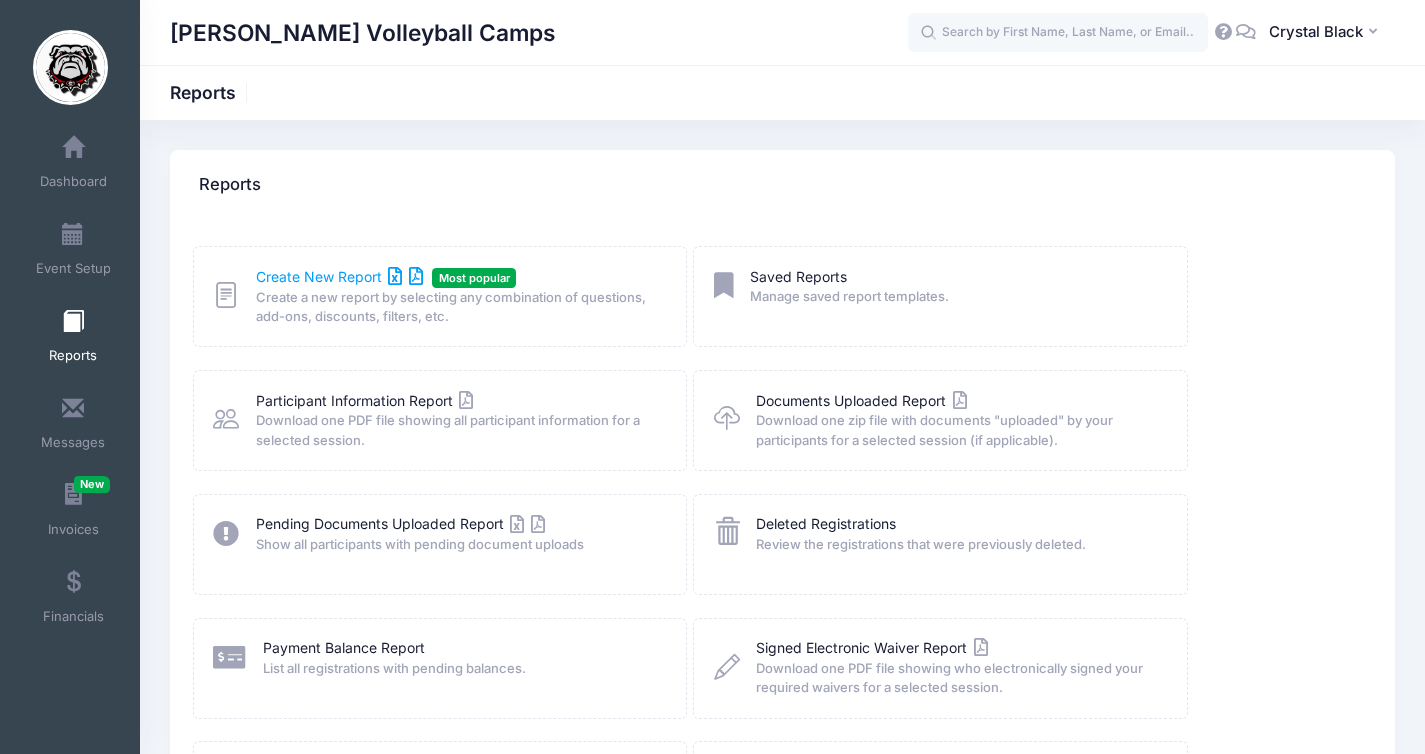 click on "Create New Report" at bounding box center (339, 276) 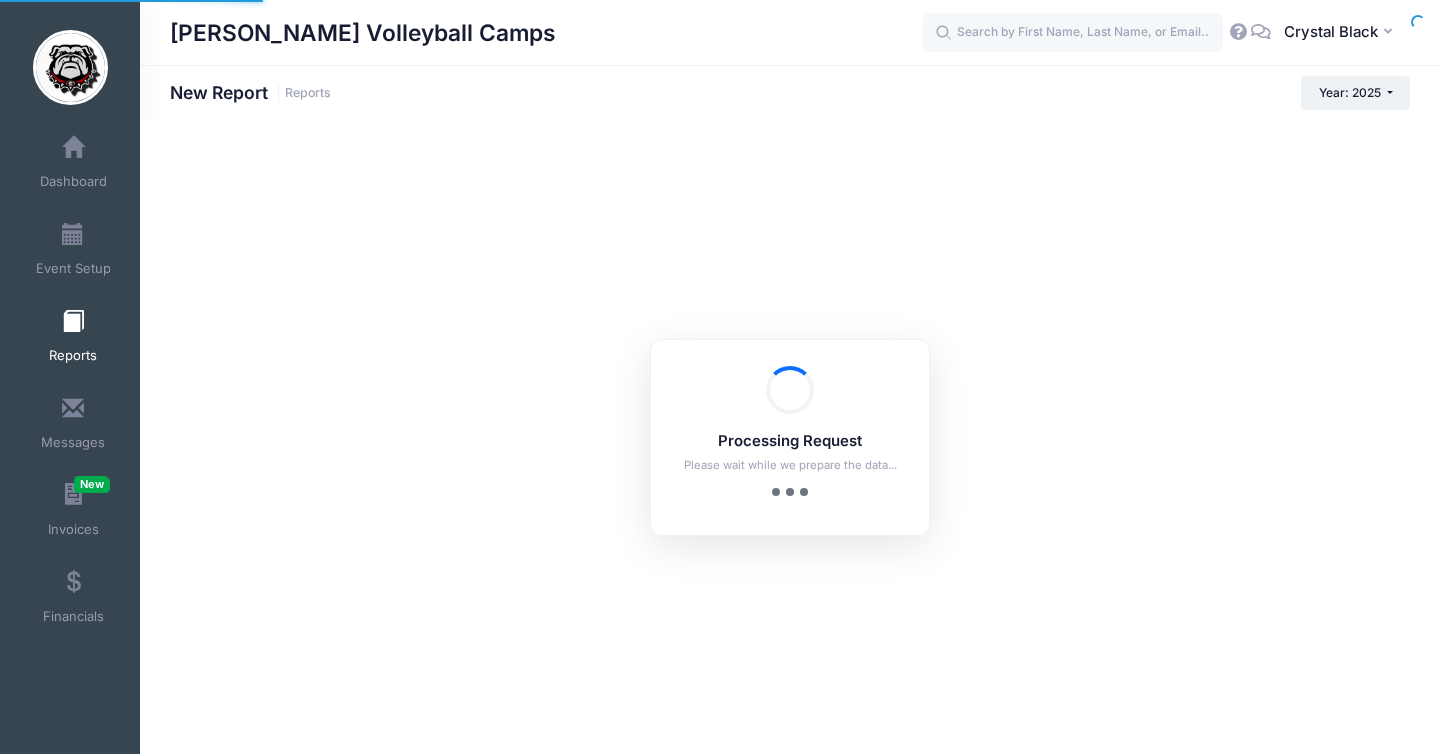 scroll, scrollTop: 0, scrollLeft: 0, axis: both 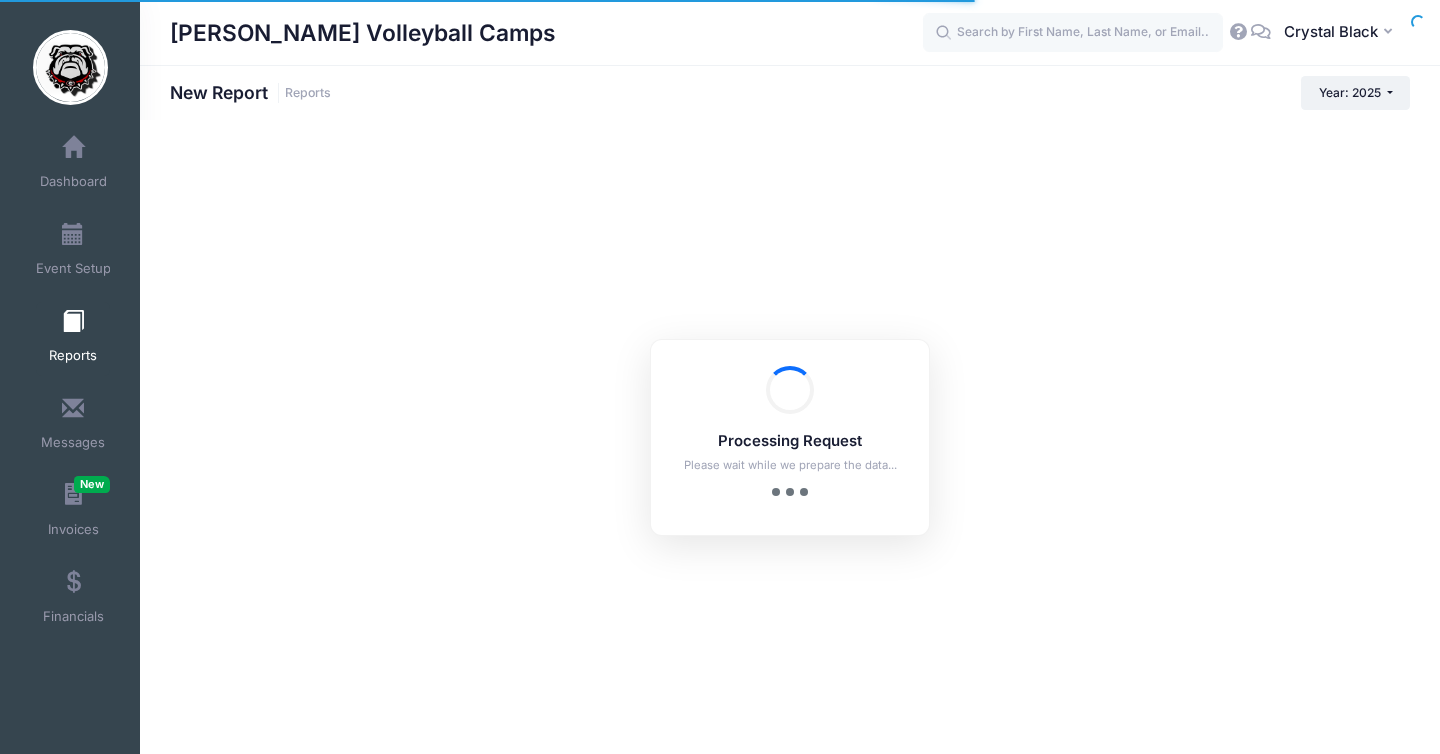 checkbox on "true" 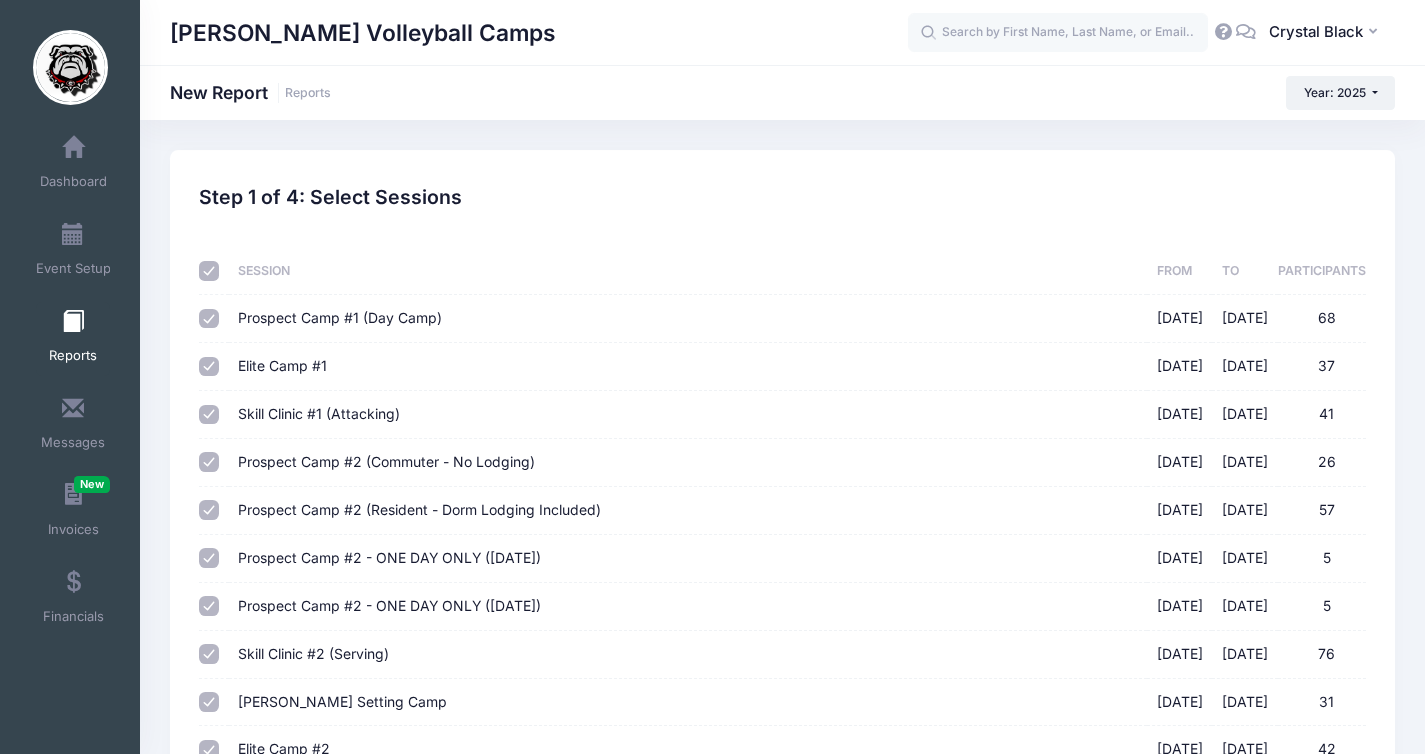 click at bounding box center (209, 271) 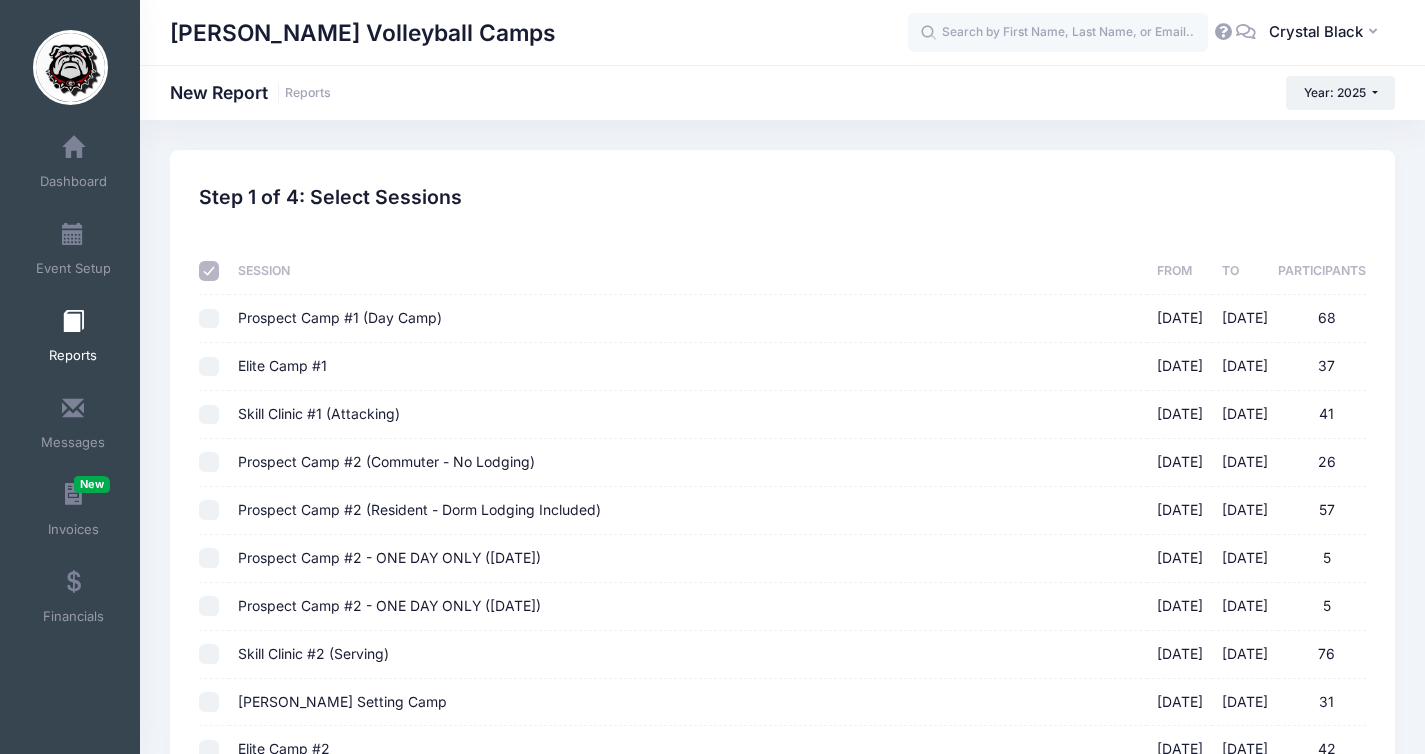 checkbox on "false" 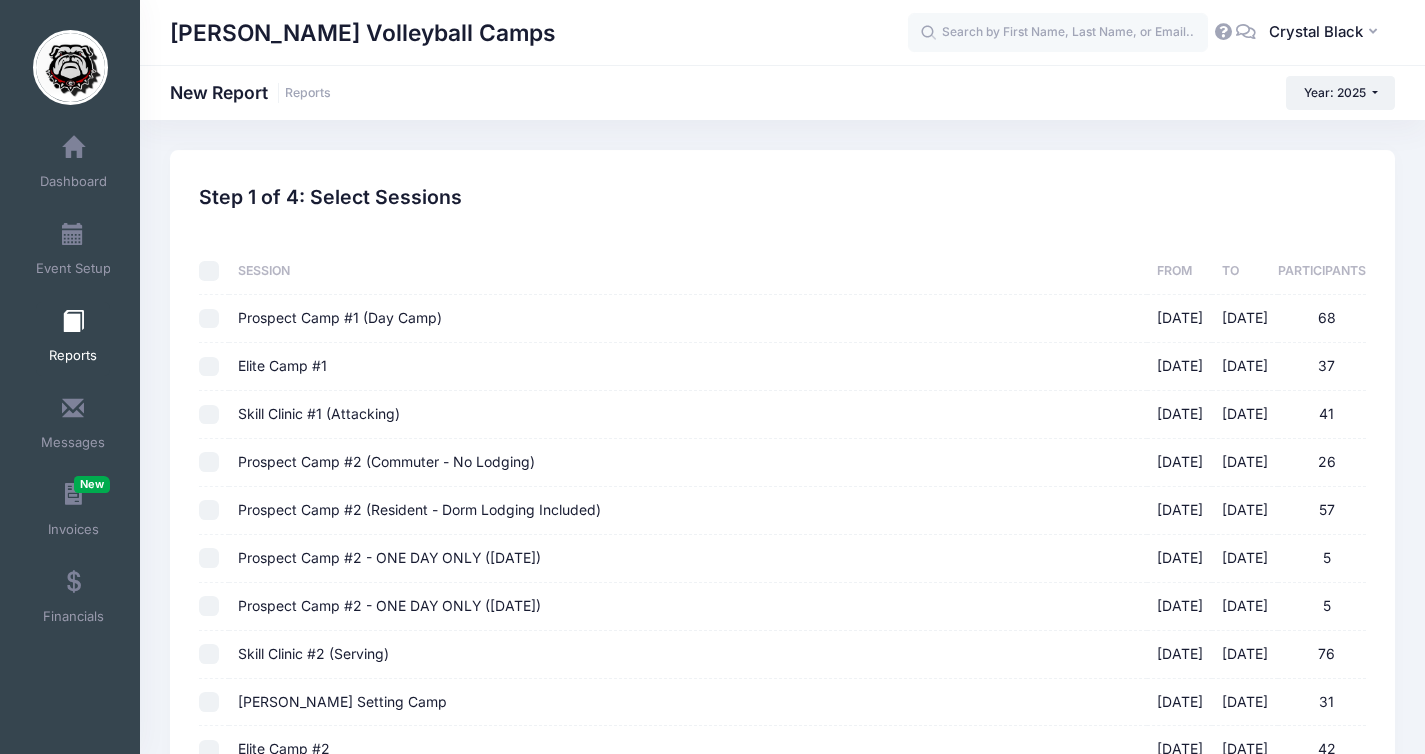 checkbox on "false" 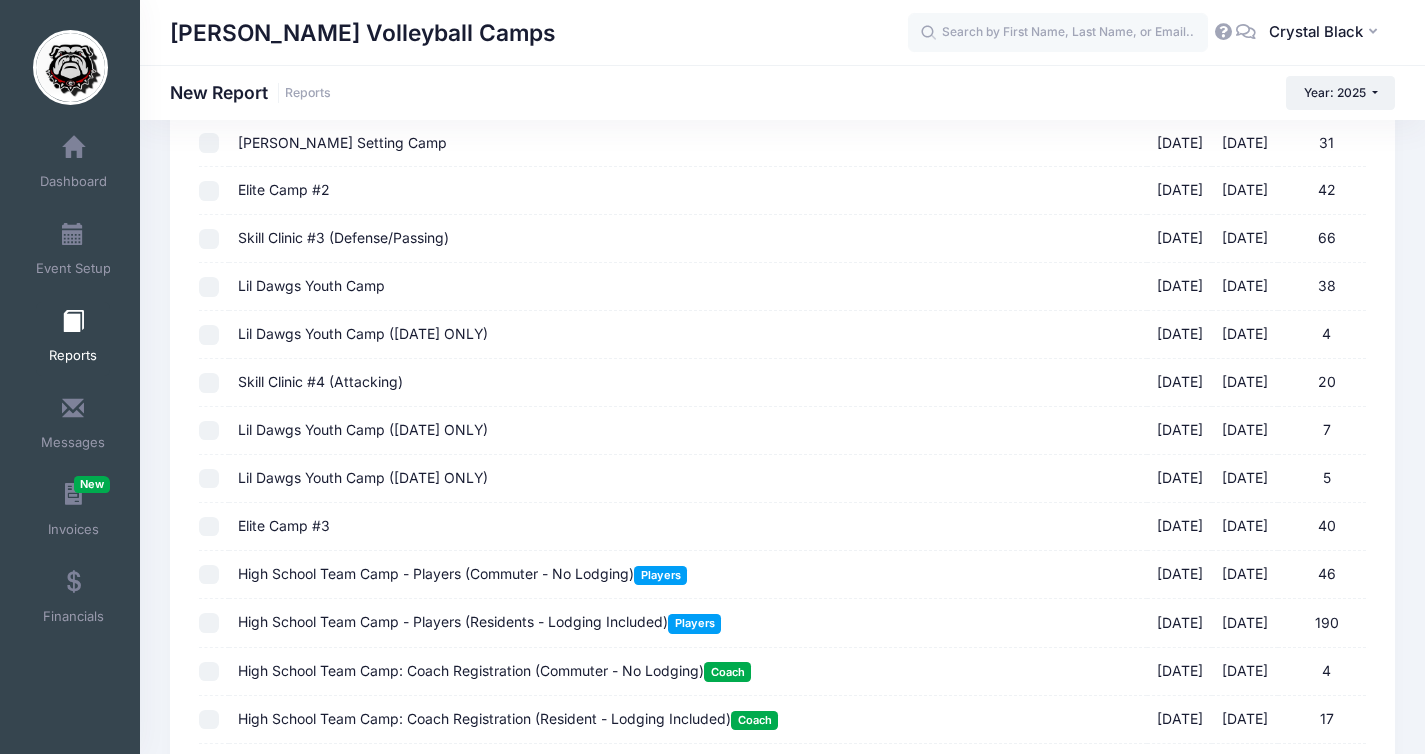 scroll, scrollTop: 560, scrollLeft: 0, axis: vertical 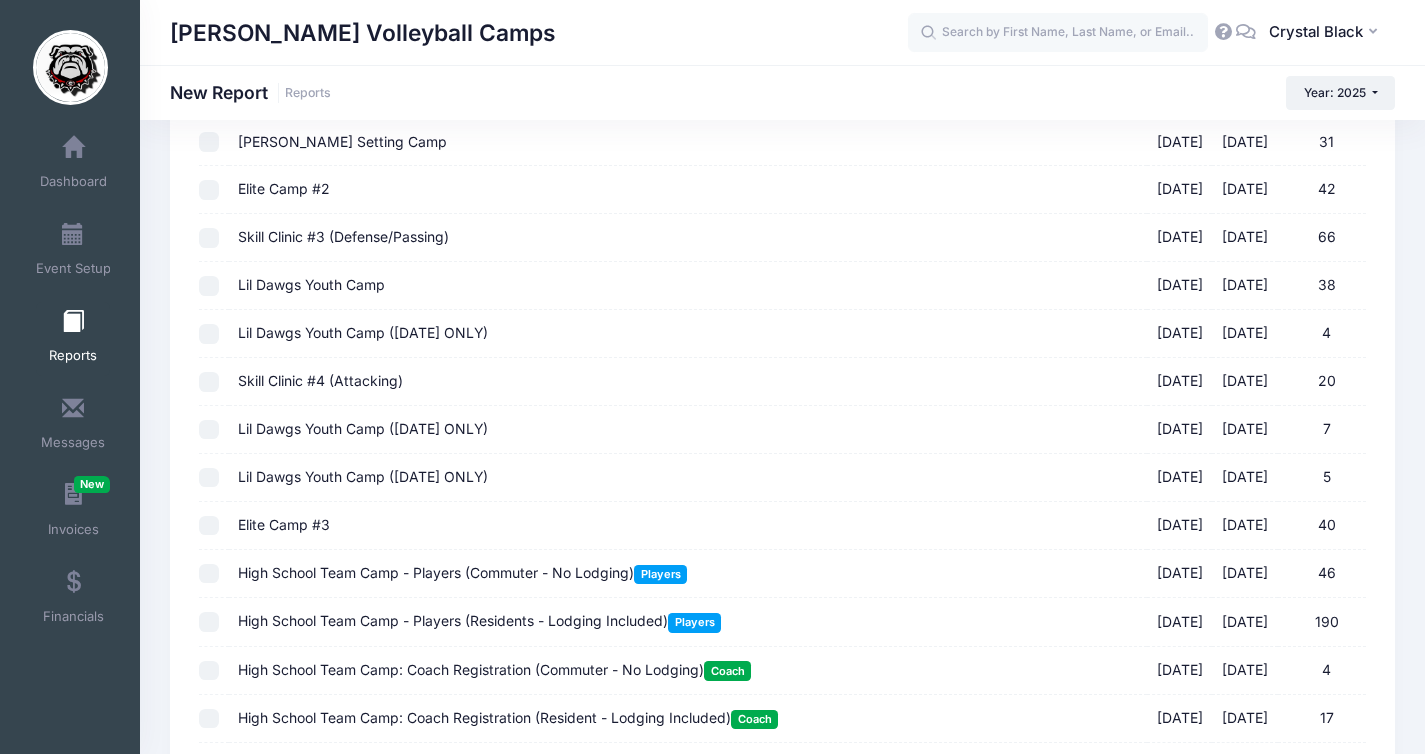 click on "Elite Camp #3 [DATE] - [DATE]  40" at bounding box center [688, 526] 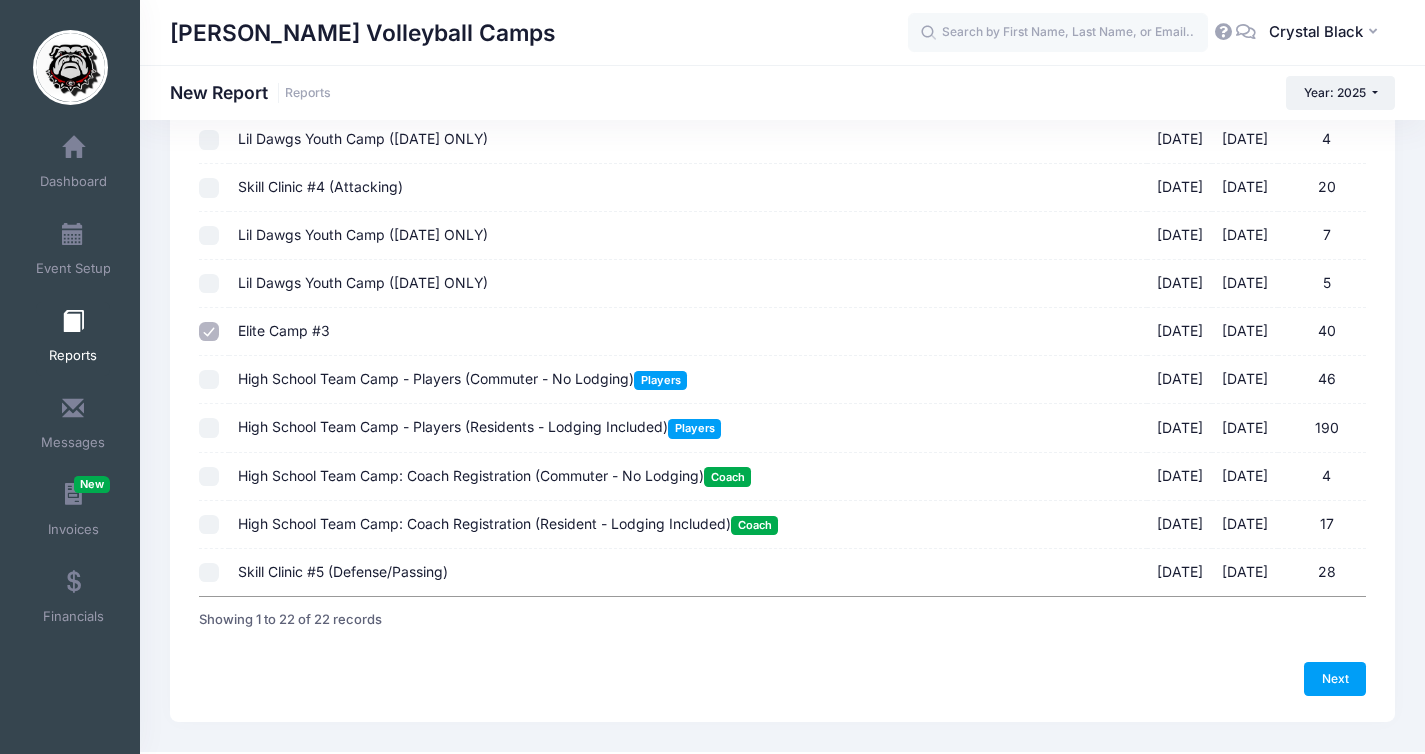 scroll, scrollTop: 797, scrollLeft: 0, axis: vertical 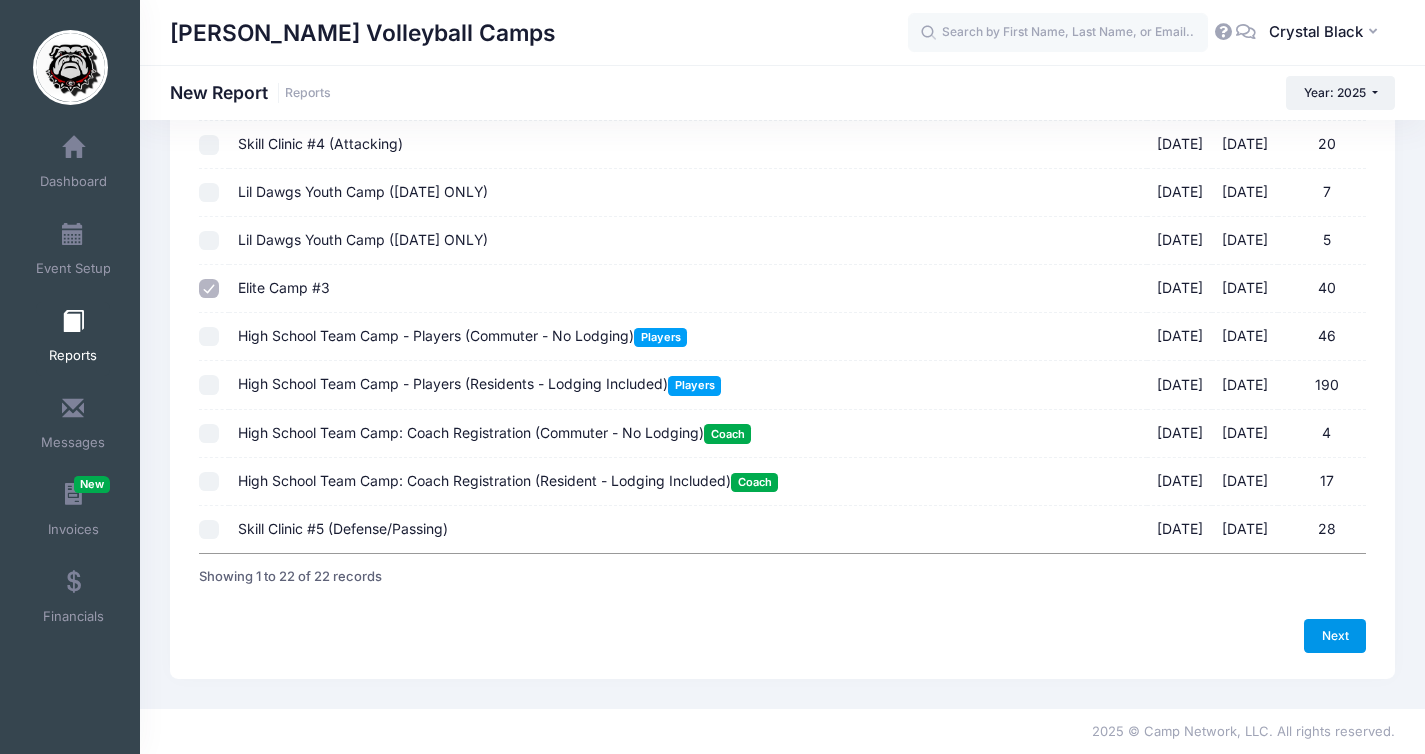 click on "Next" at bounding box center (1335, 636) 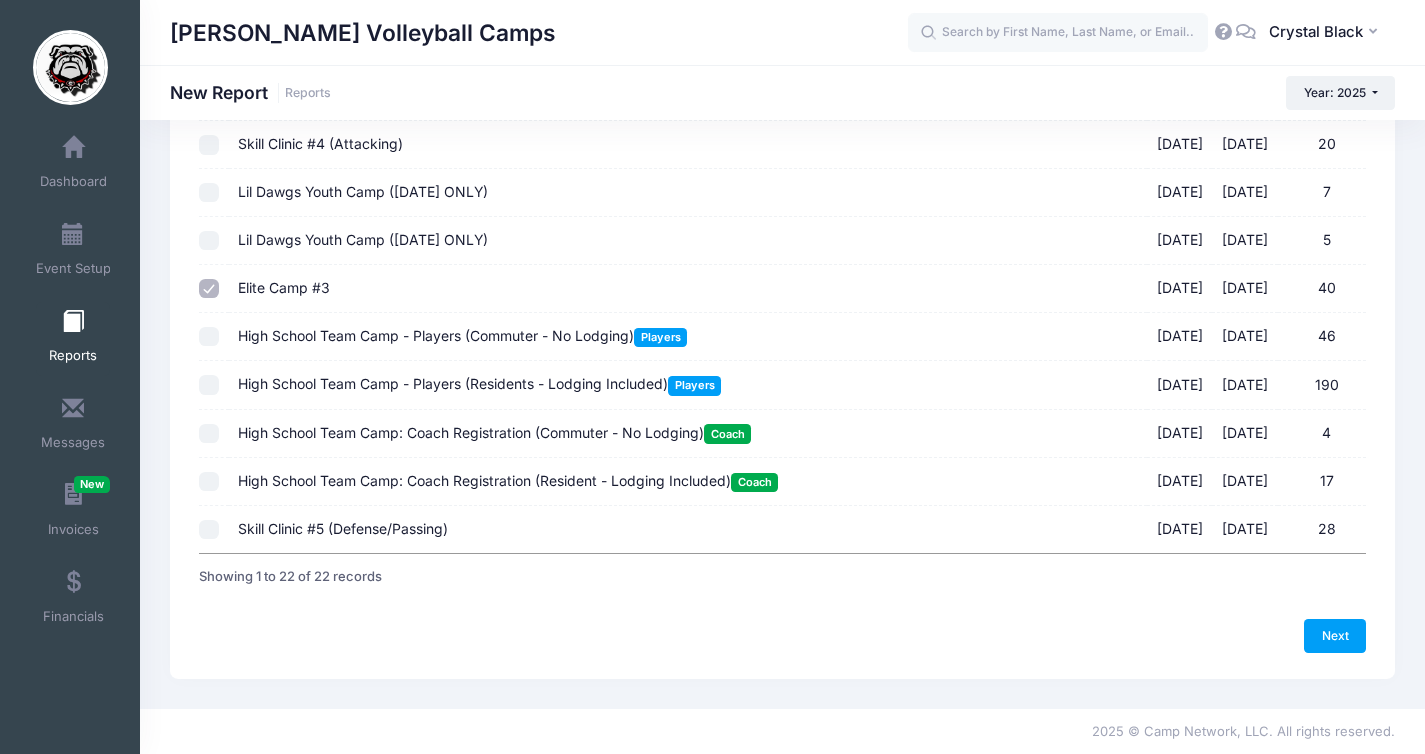 scroll, scrollTop: 0, scrollLeft: 0, axis: both 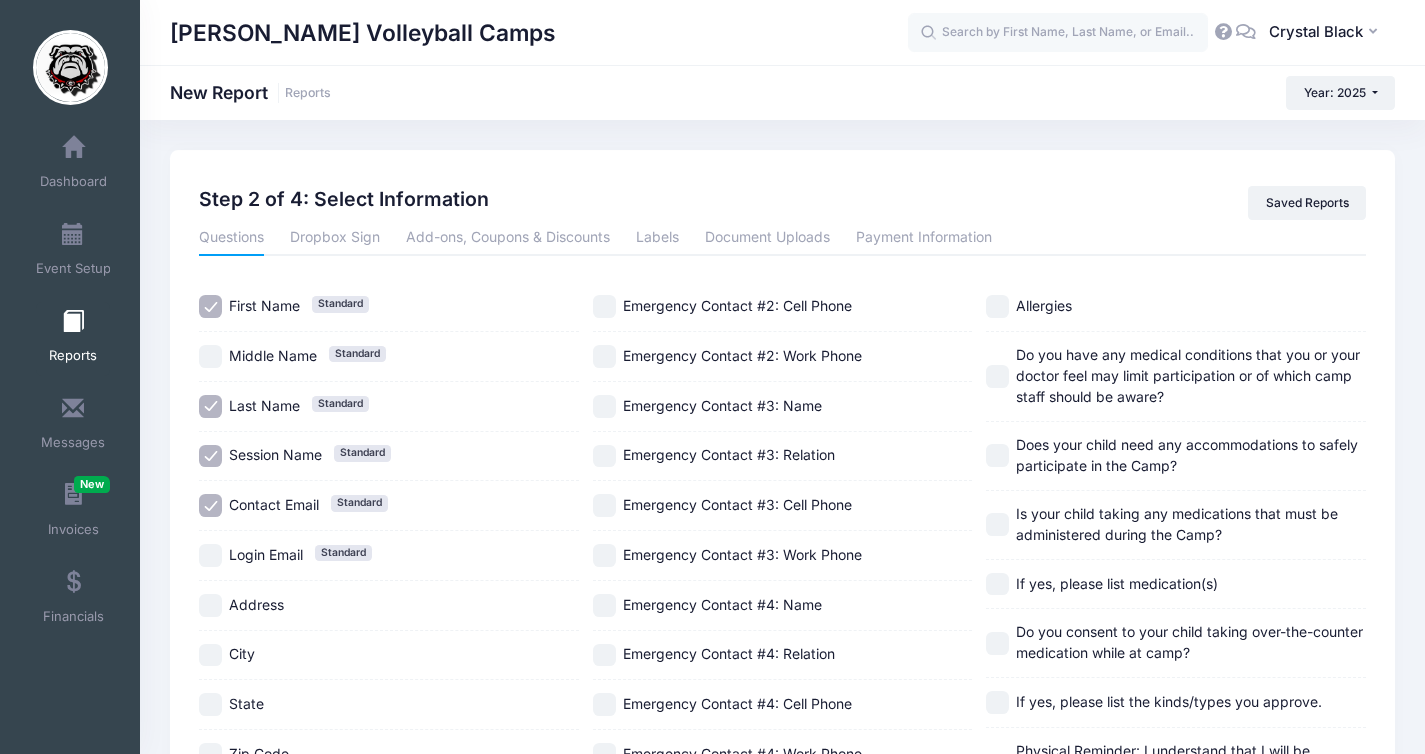 click on "Contact Email Standard" at bounding box center (210, 505) 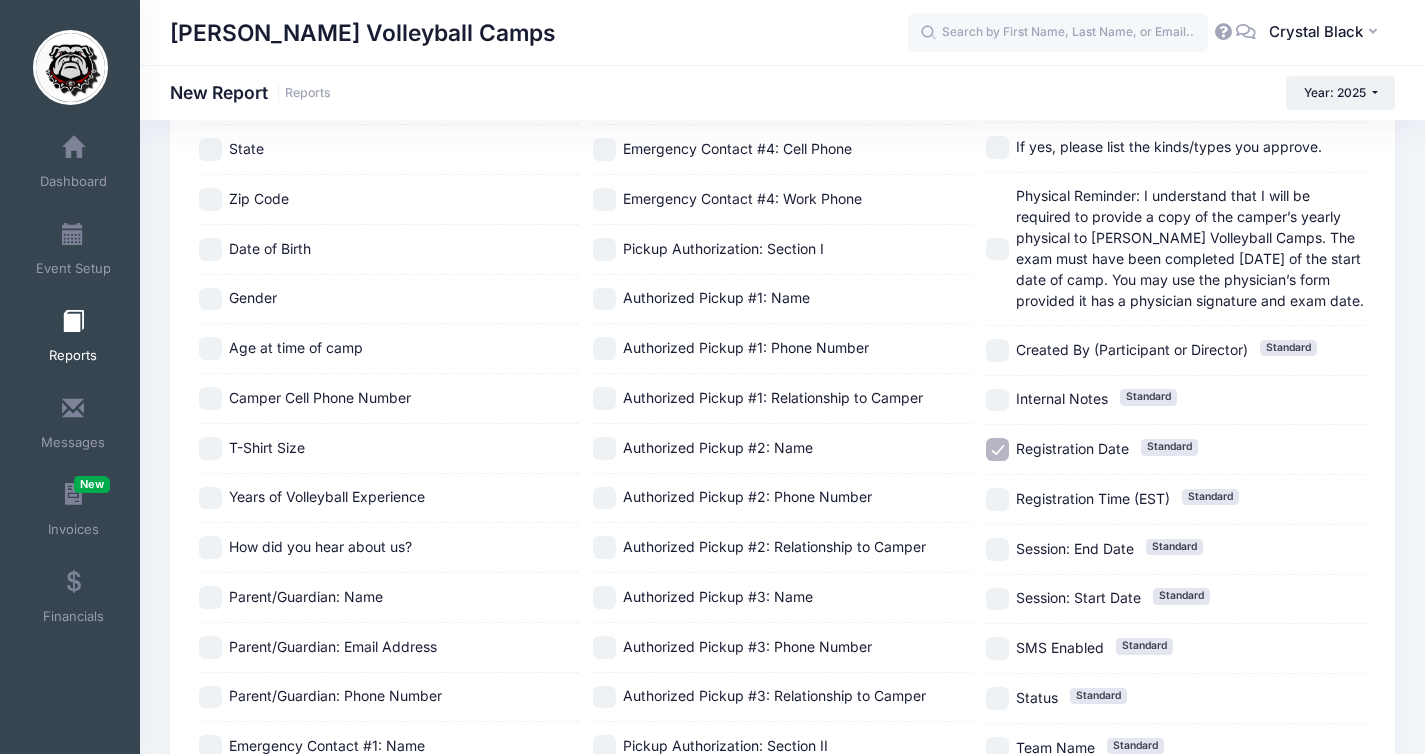 scroll, scrollTop: 561, scrollLeft: 0, axis: vertical 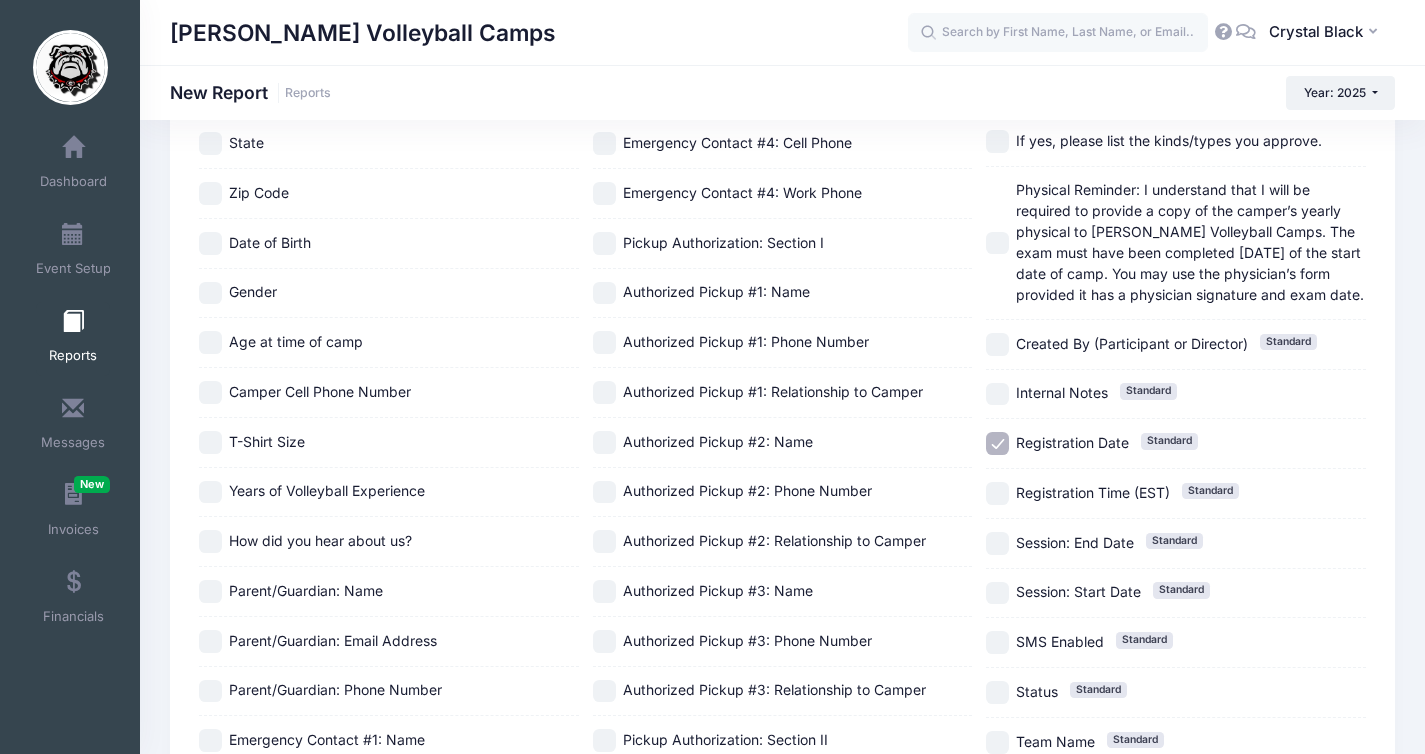click on "Registration Date Standard" at bounding box center [997, 443] 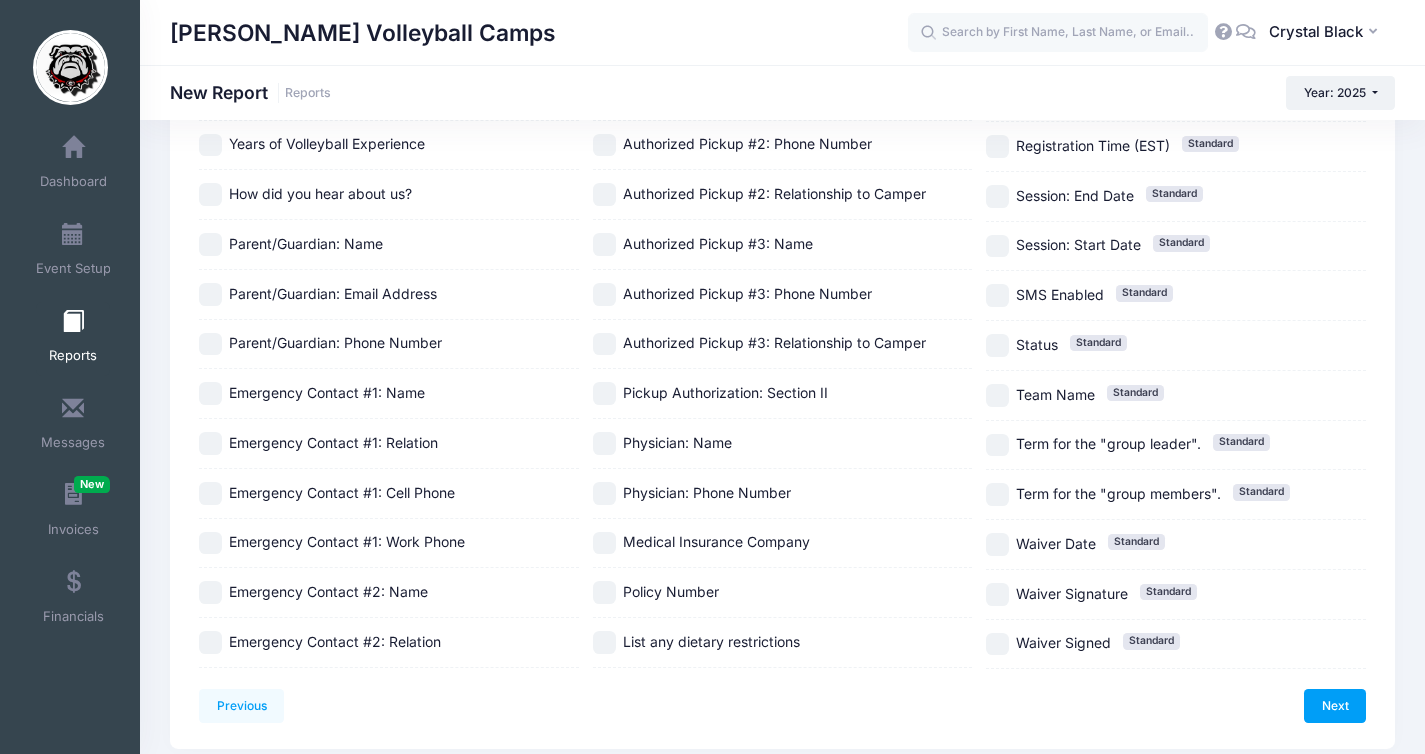 scroll, scrollTop: 979, scrollLeft: 0, axis: vertical 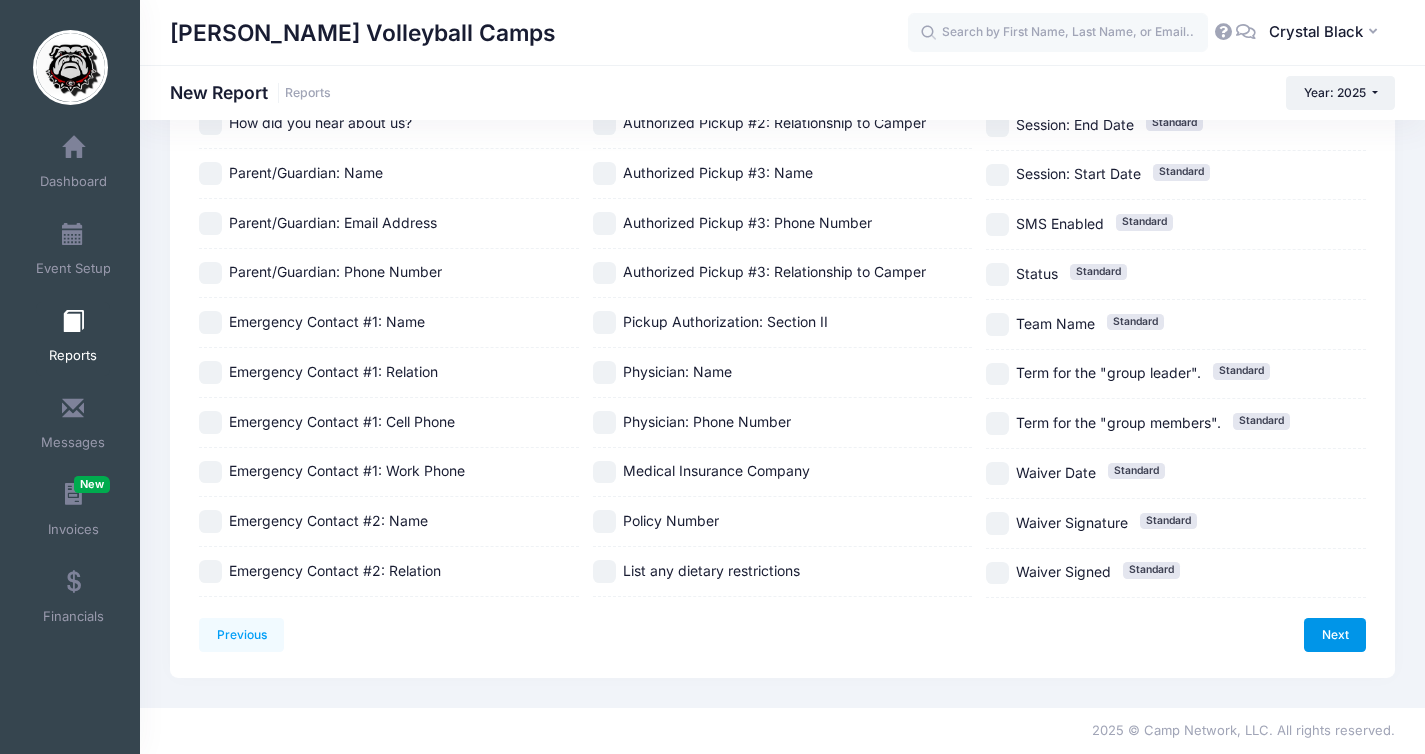 click on "Next" at bounding box center (1335, 635) 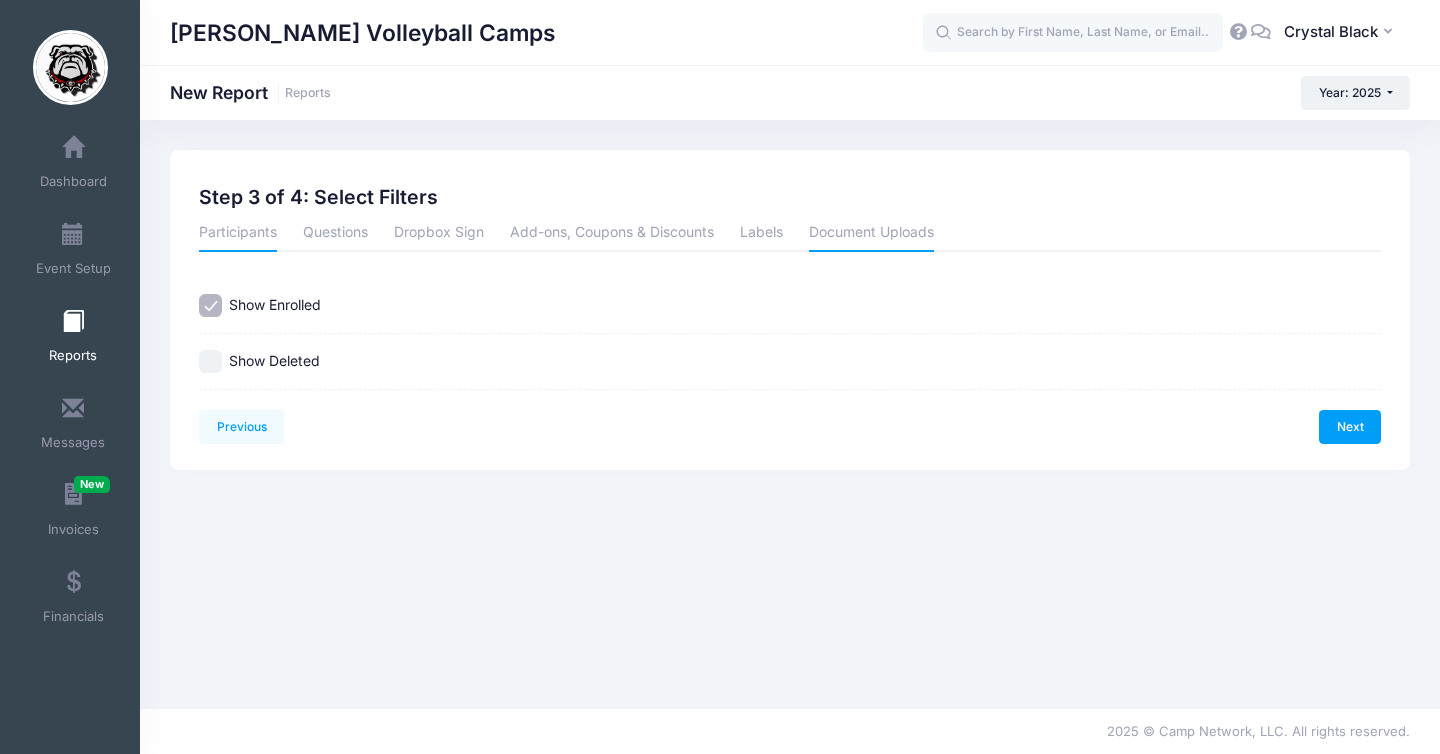 click on "Document Uploads" at bounding box center (871, 234) 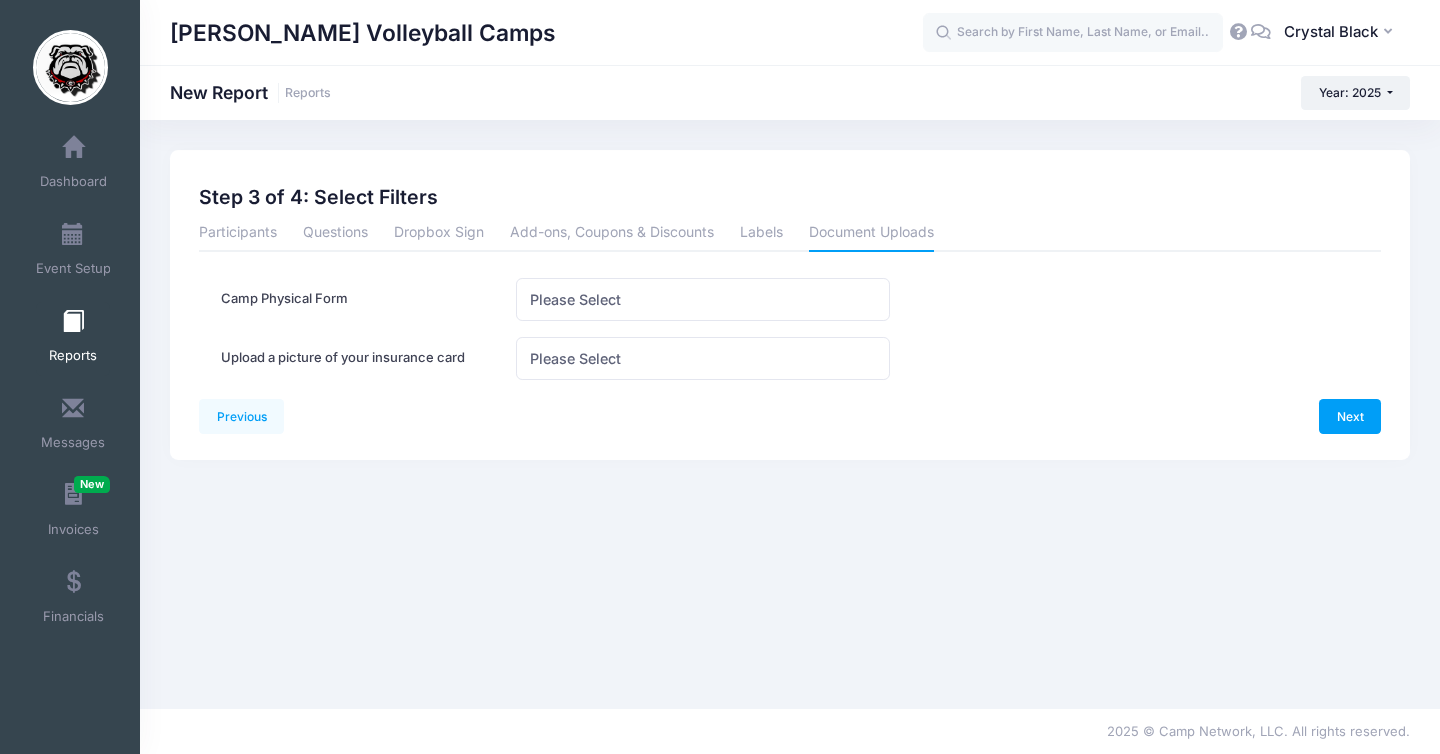 click on "Camp Physical Form" at bounding box center [359, 299] 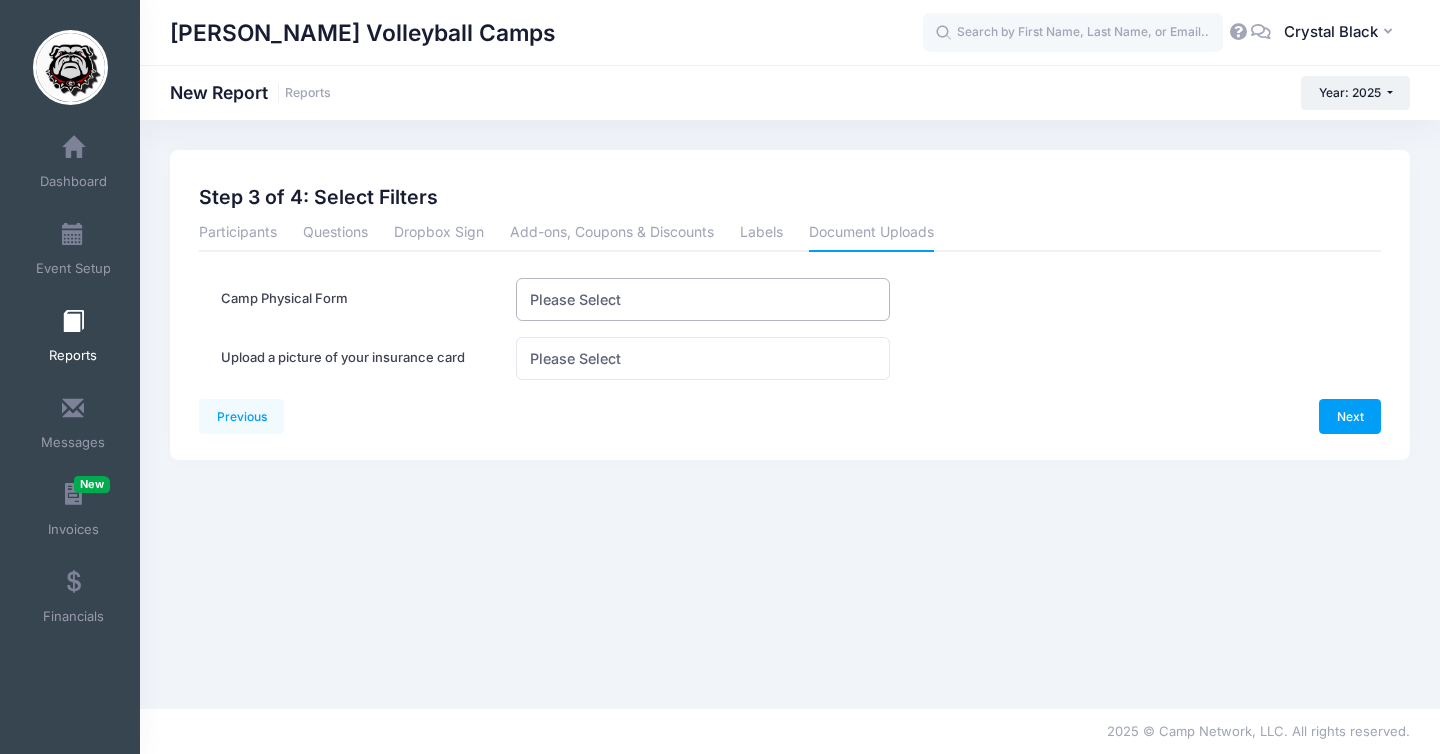 click on "Please Select" at bounding box center [703, 299] 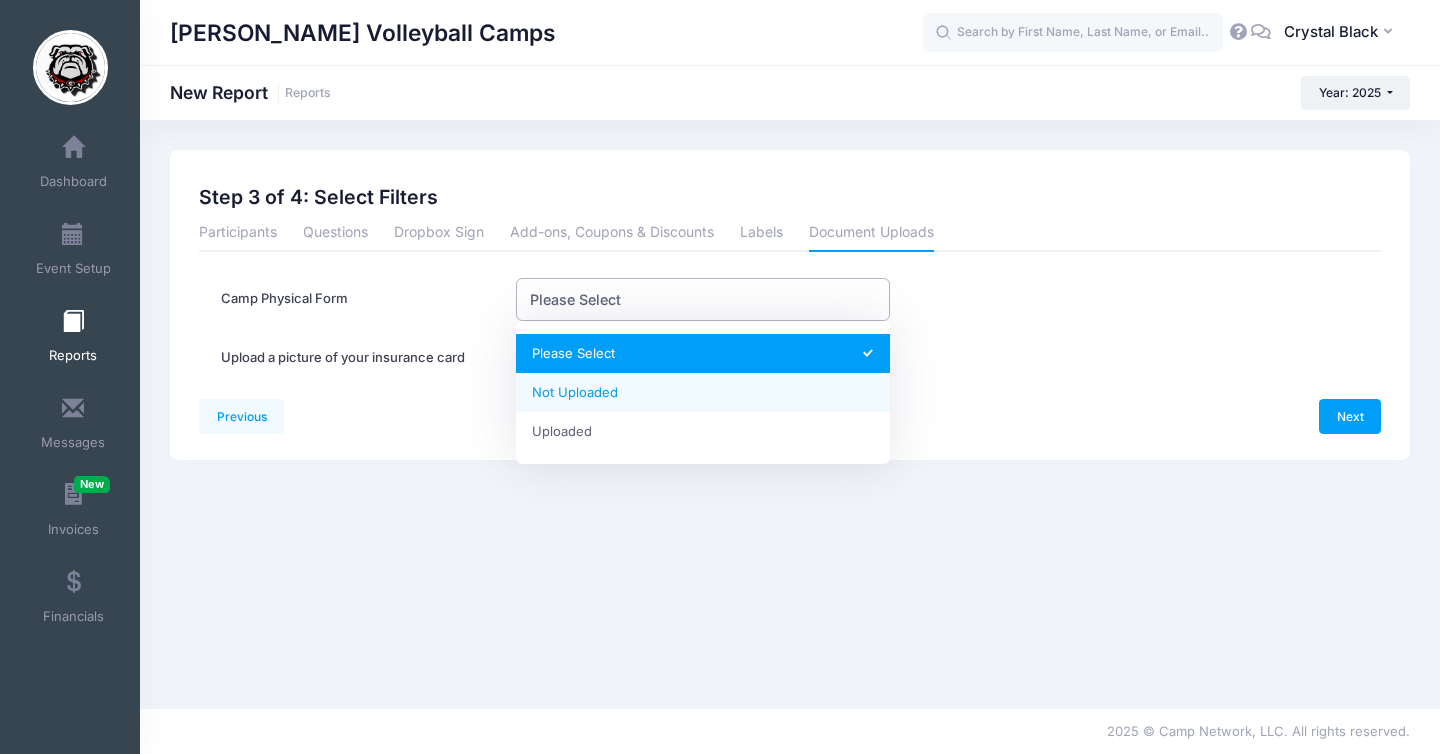 select on "Not Uploaded" 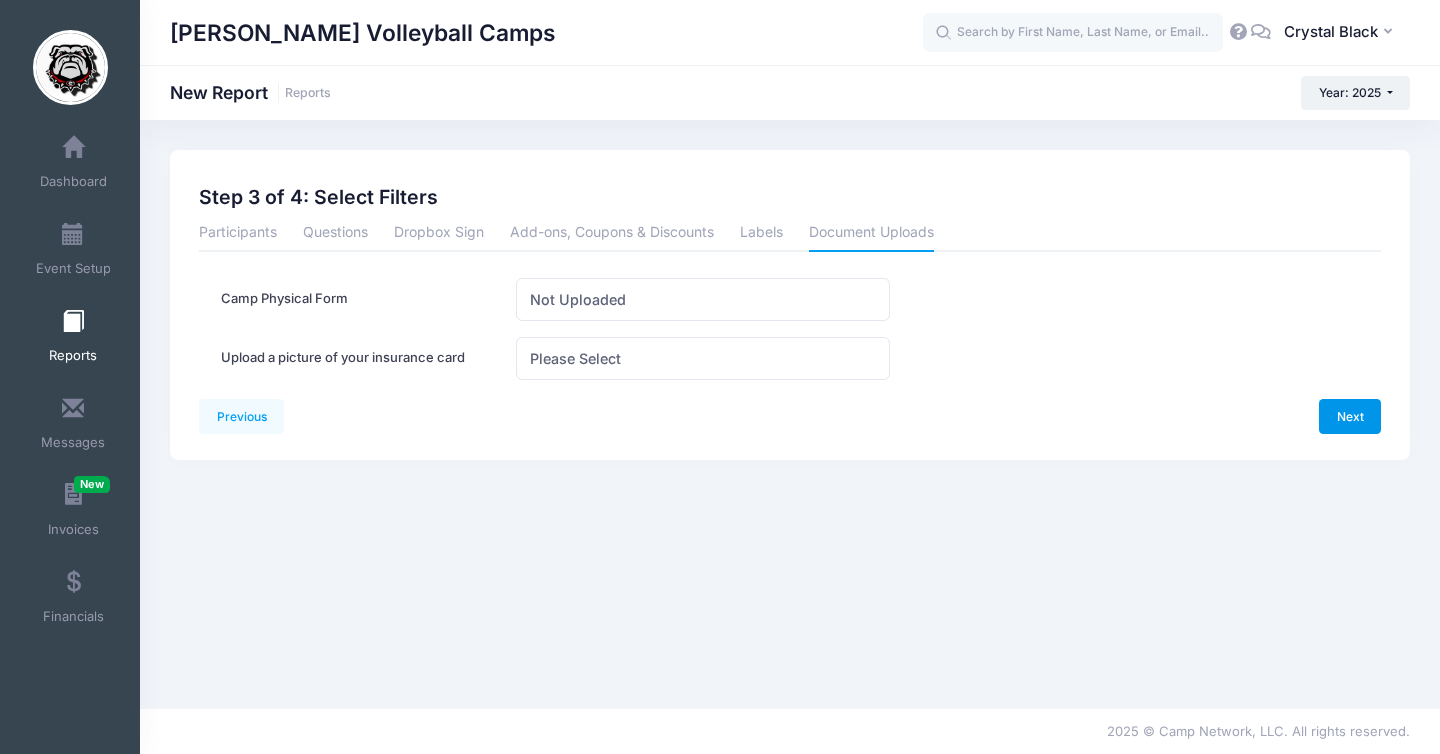 click on "Next" at bounding box center [1350, 416] 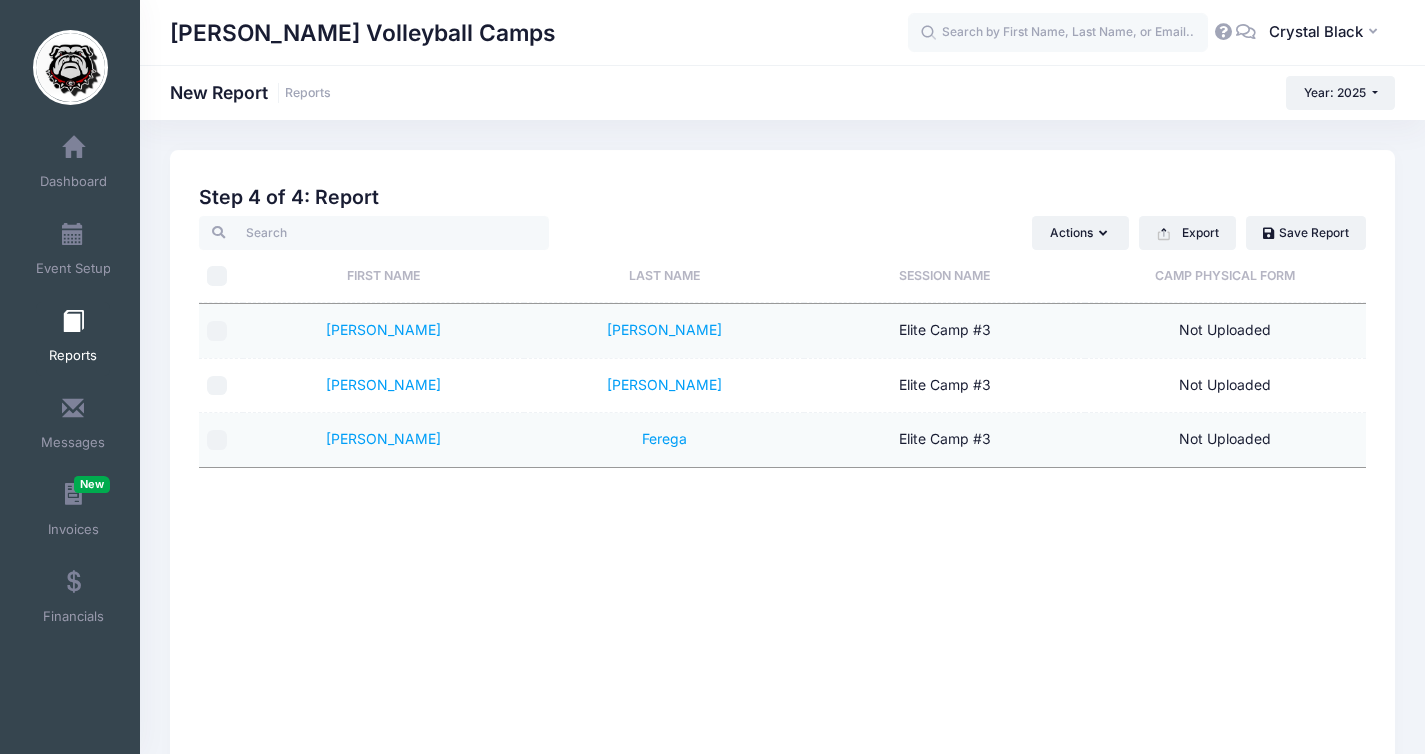 click at bounding box center [73, 322] 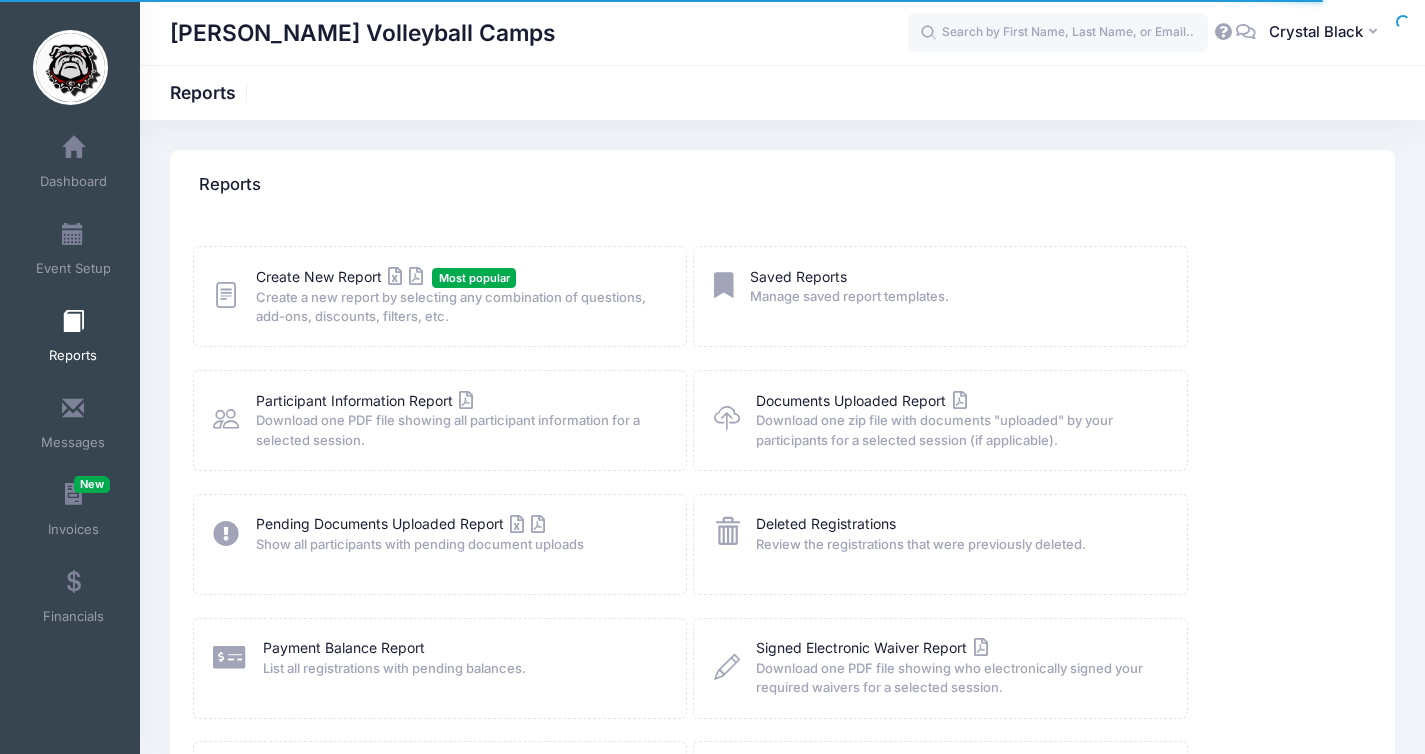 scroll, scrollTop: 0, scrollLeft: 0, axis: both 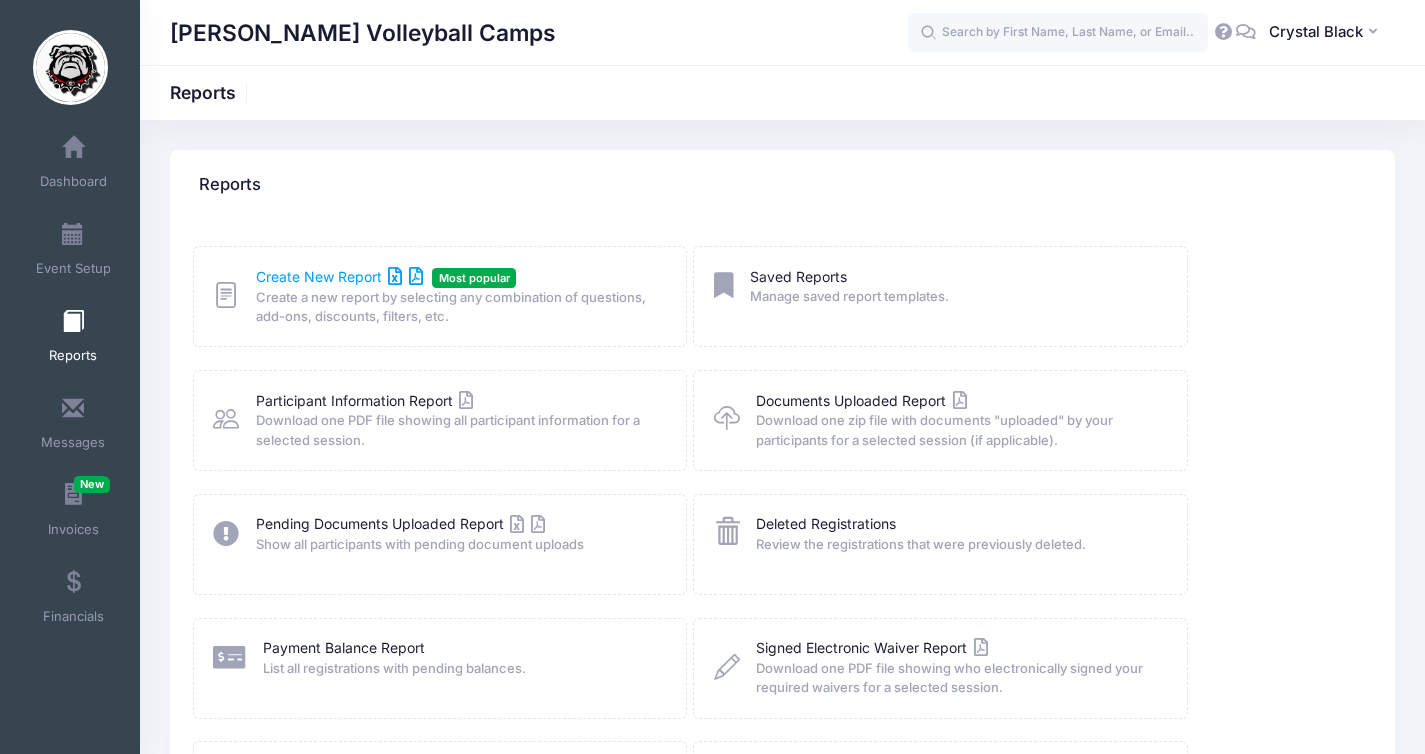 click on "Create New Report" at bounding box center [339, 276] 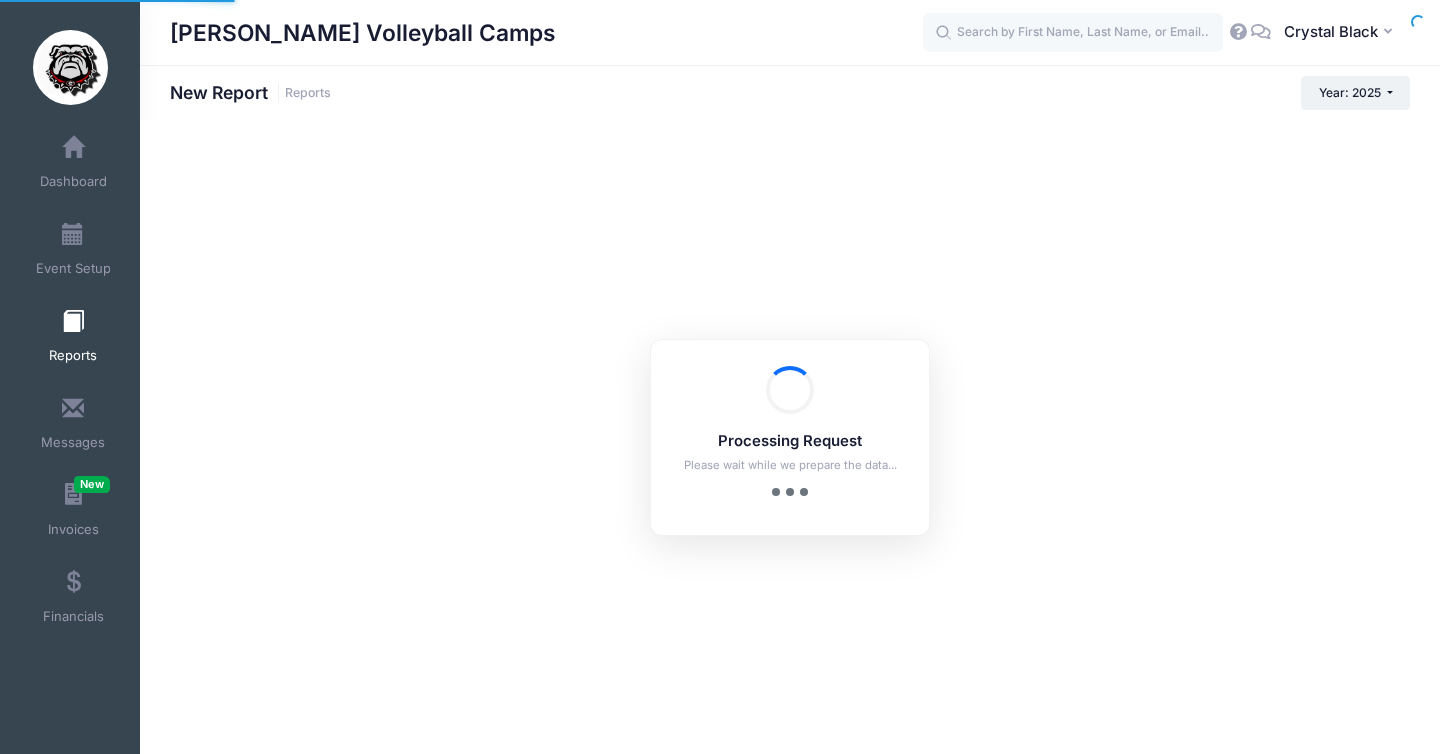 scroll, scrollTop: 0, scrollLeft: 0, axis: both 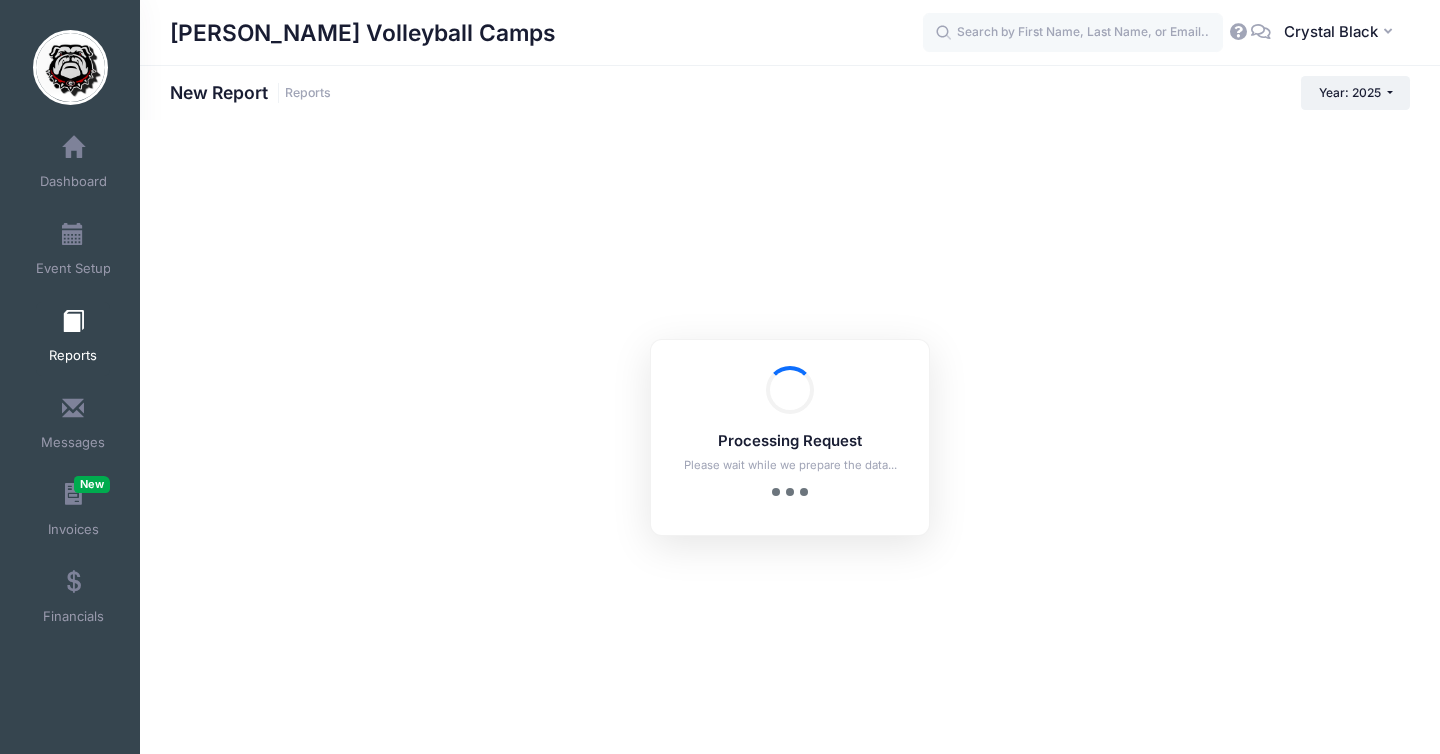 checkbox on "true" 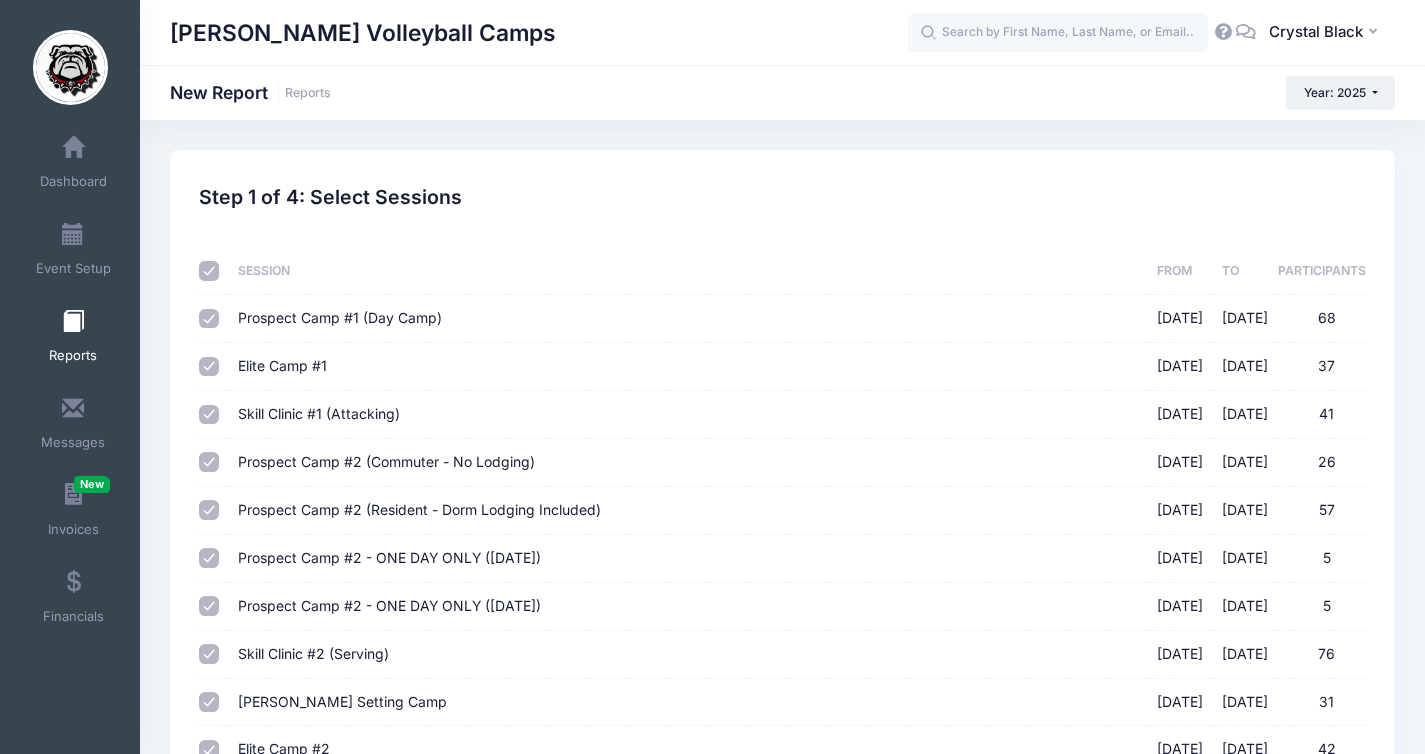 click at bounding box center [209, 271] 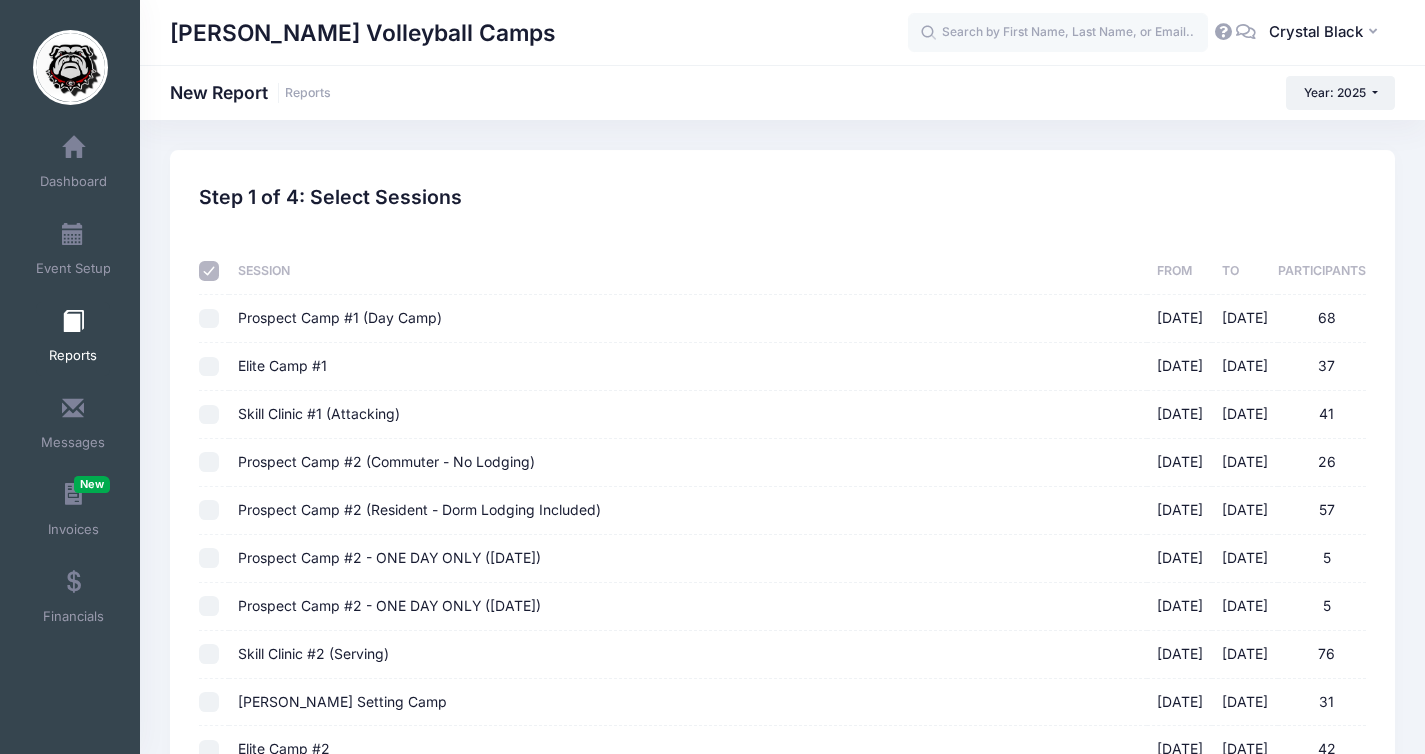 checkbox on "false" 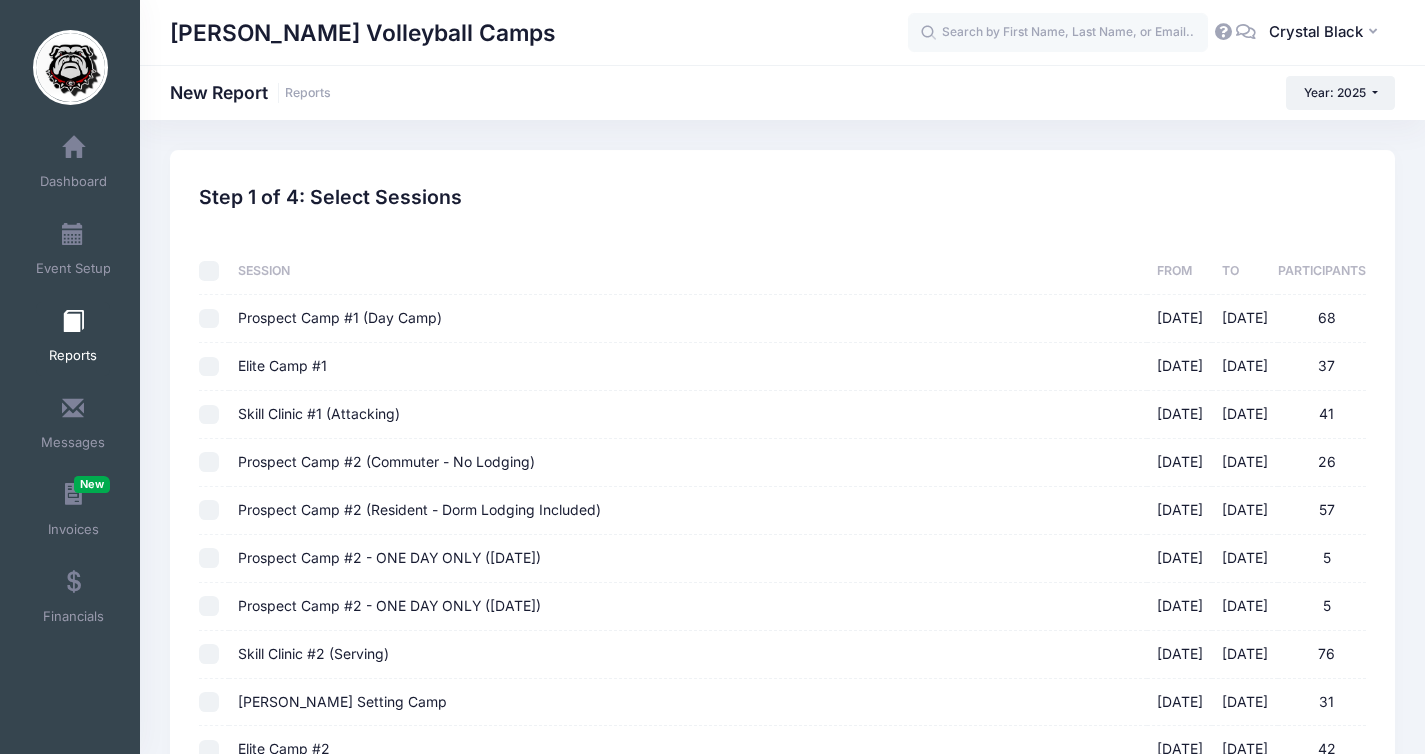 checkbox on "false" 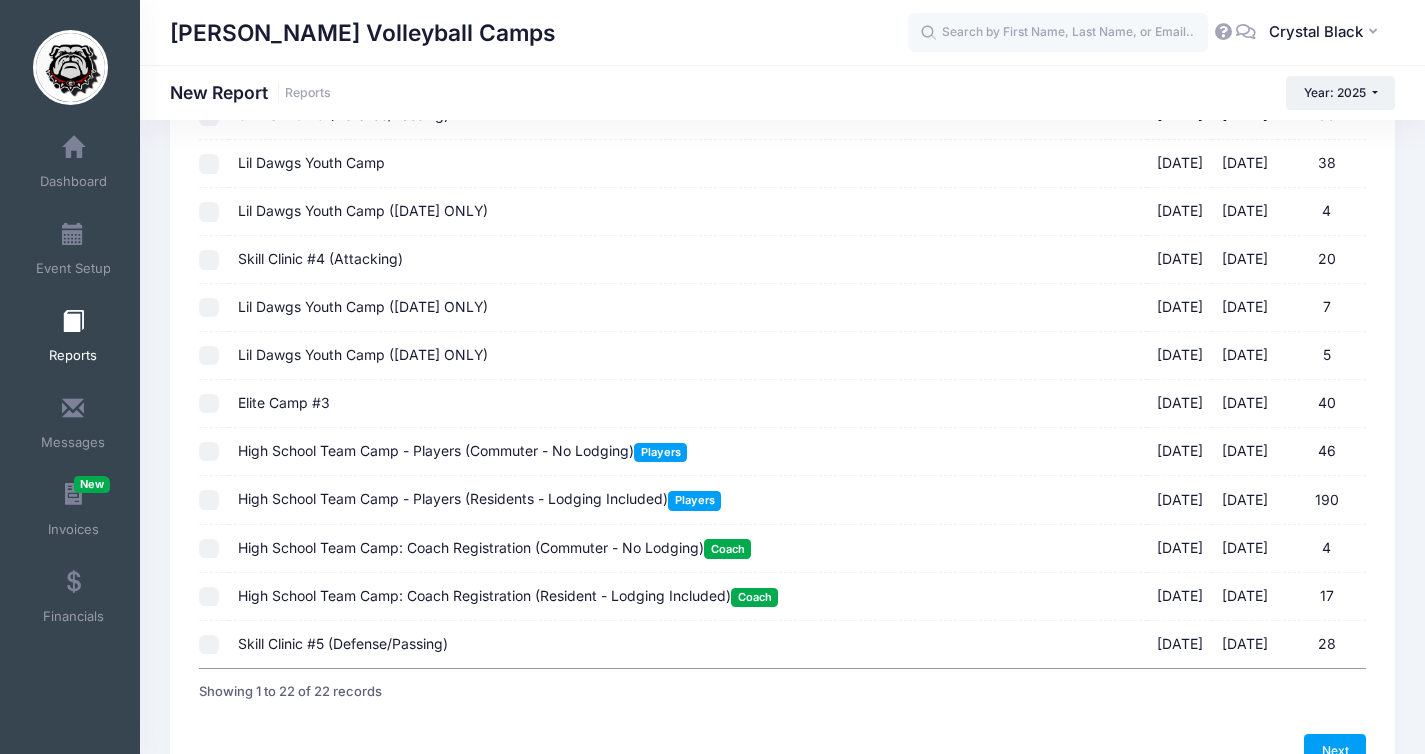 scroll, scrollTop: 694, scrollLeft: 0, axis: vertical 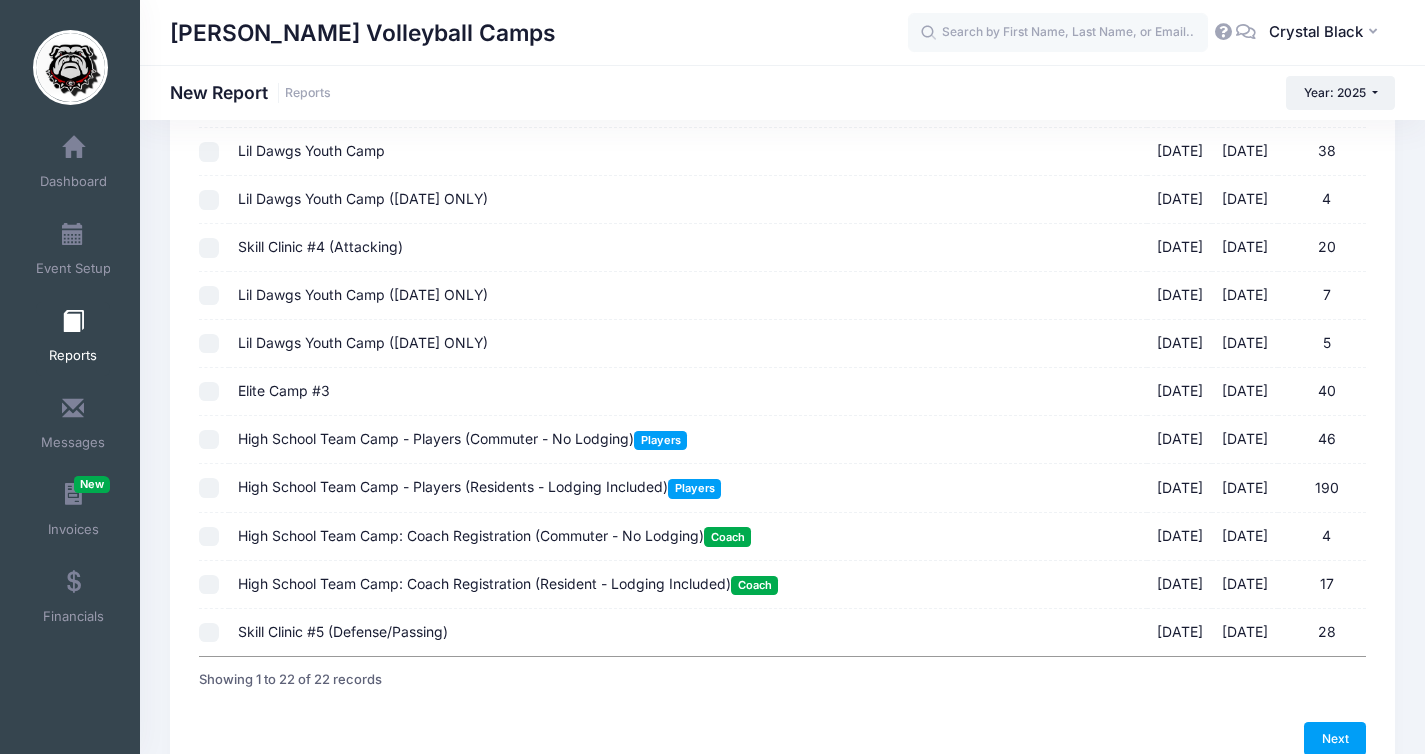 click on "Elite Camp #3" at bounding box center [284, 390] 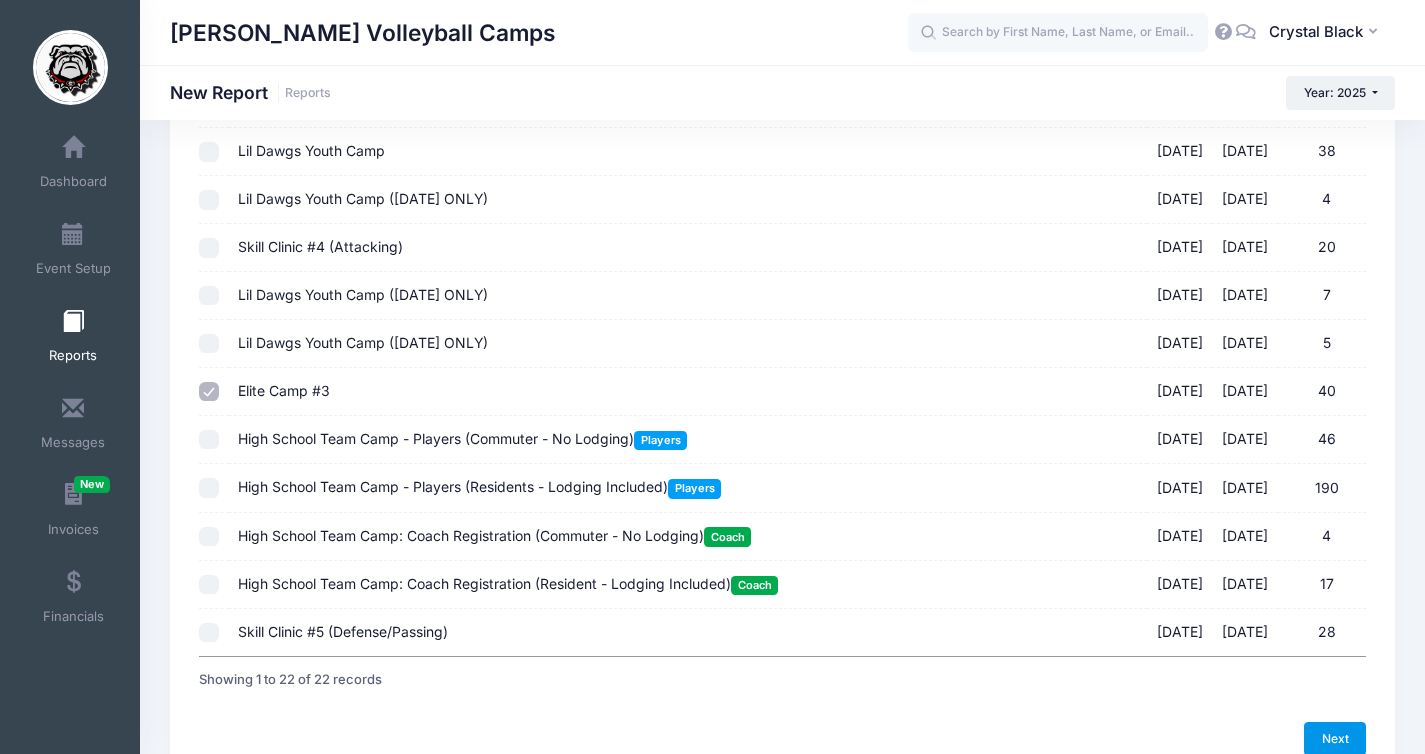 click on "Next" at bounding box center (1335, 739) 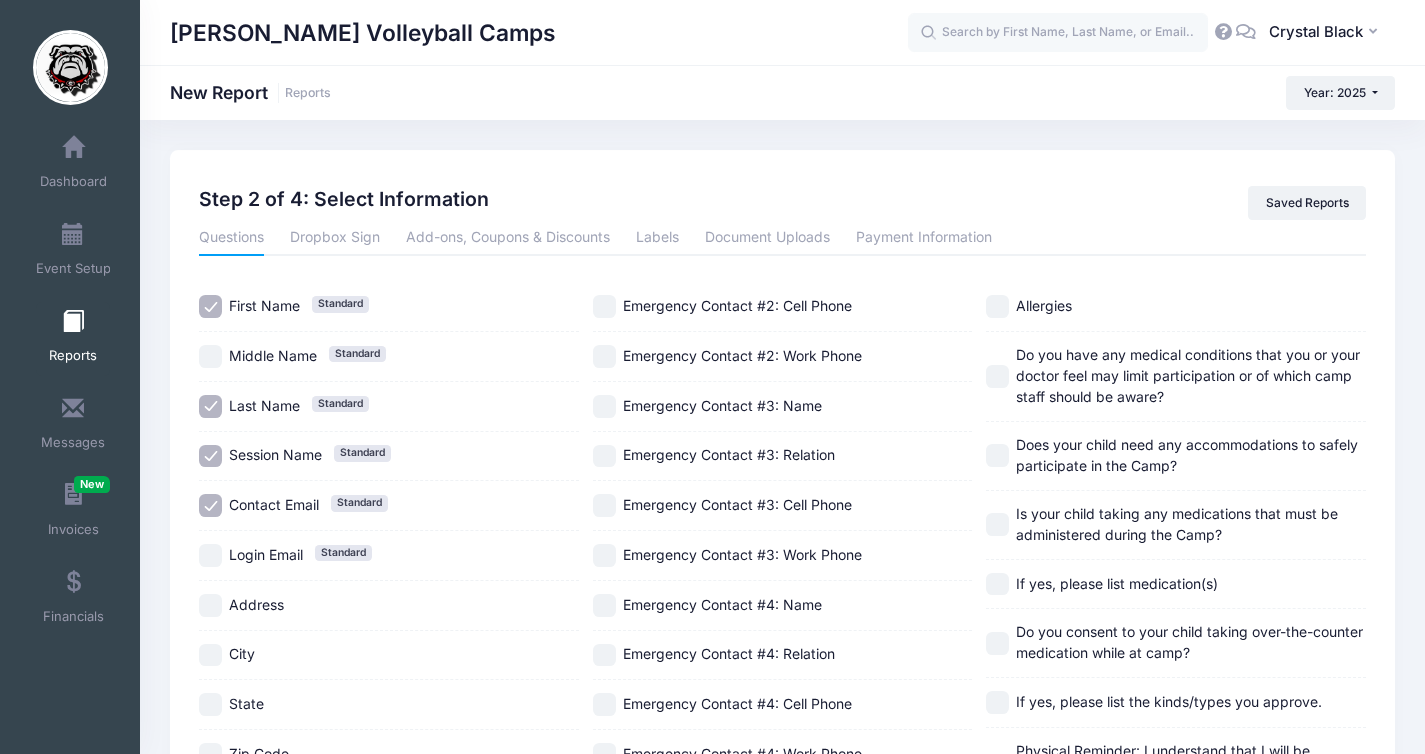scroll, scrollTop: 979, scrollLeft: 0, axis: vertical 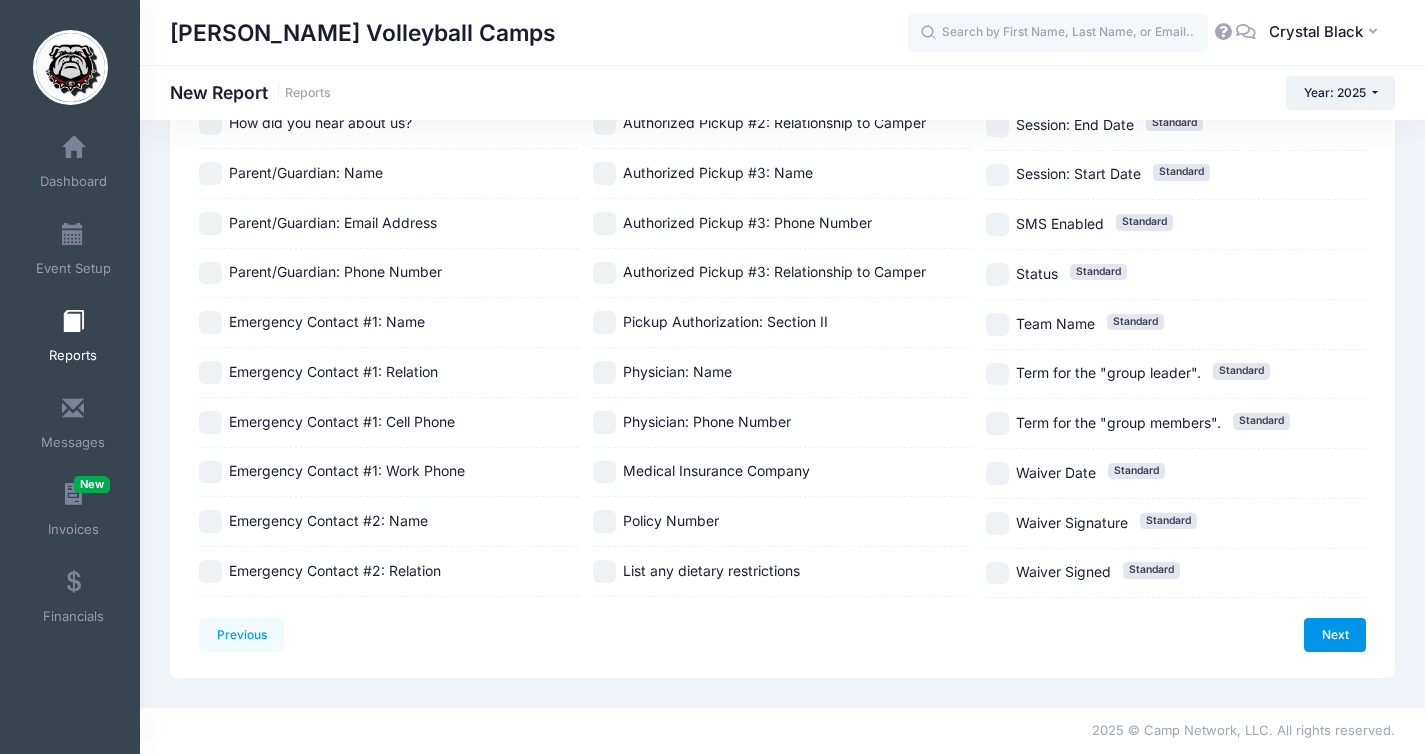 click on "Next" at bounding box center [1335, 635] 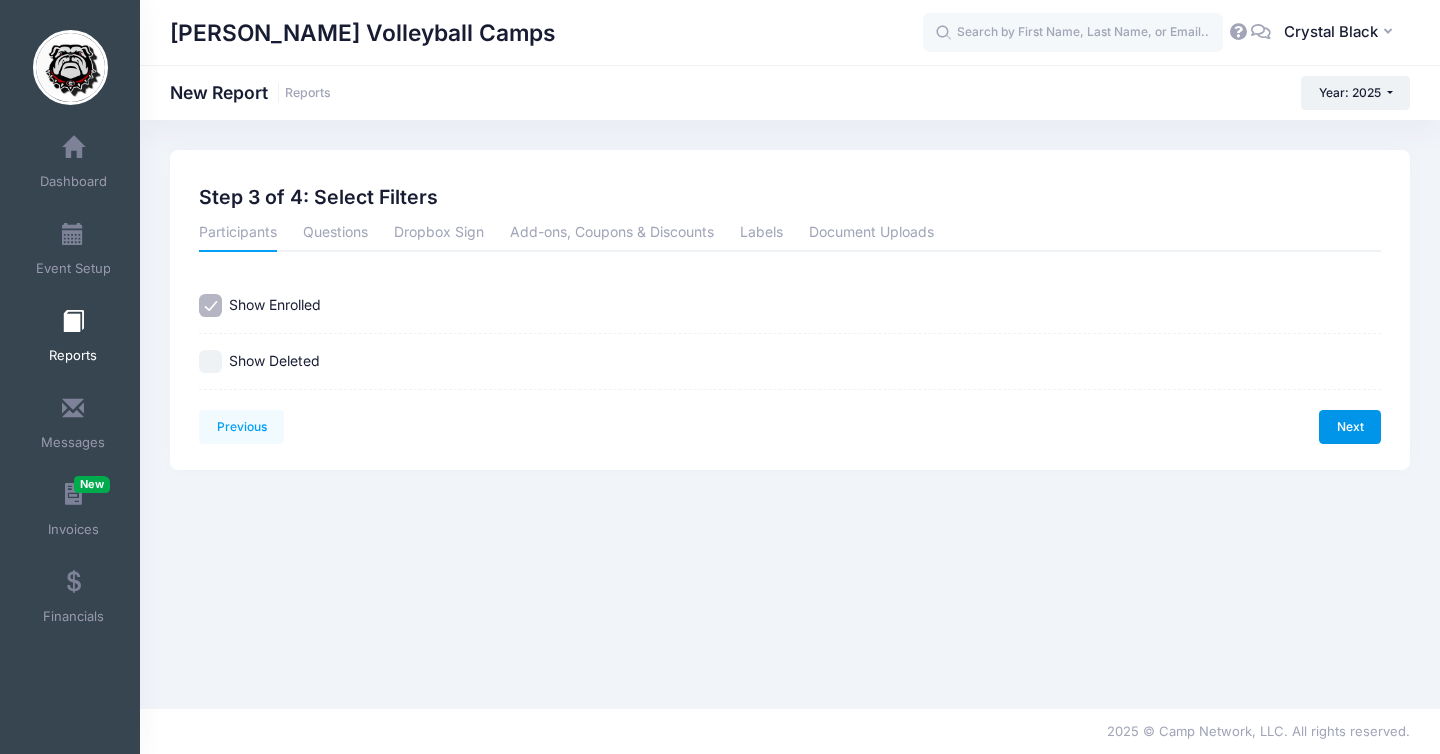 click on "Next" at bounding box center (1350, 427) 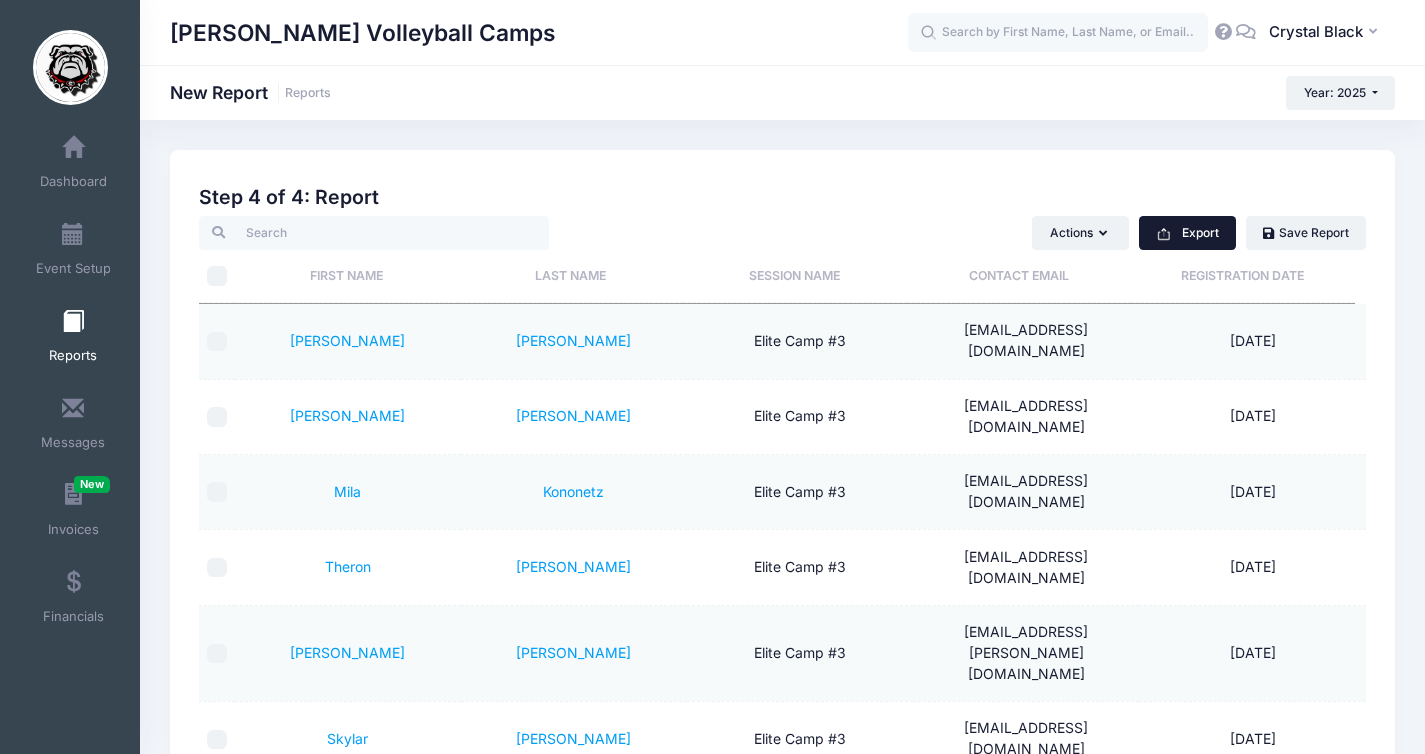click on "Export" at bounding box center (1187, 233) 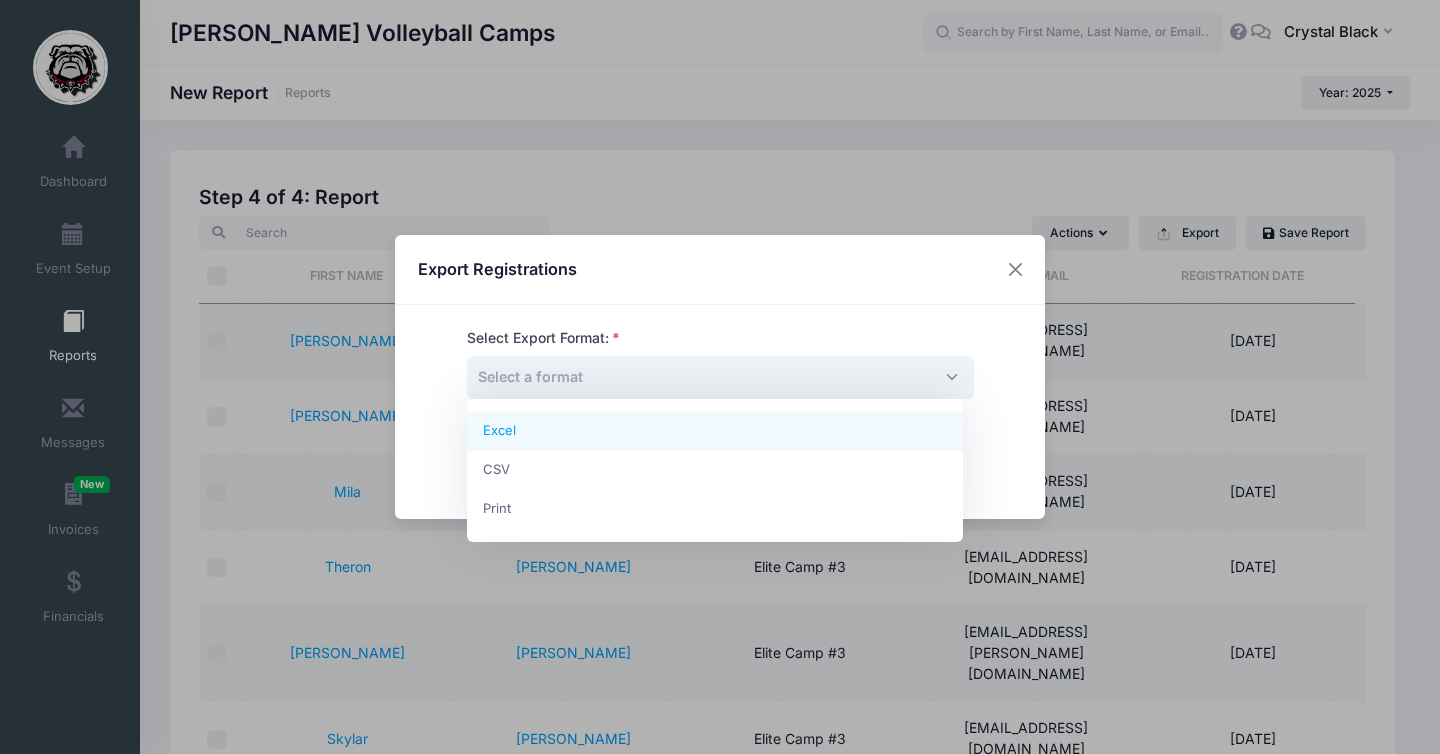 click on "Select a format" at bounding box center (720, 377) 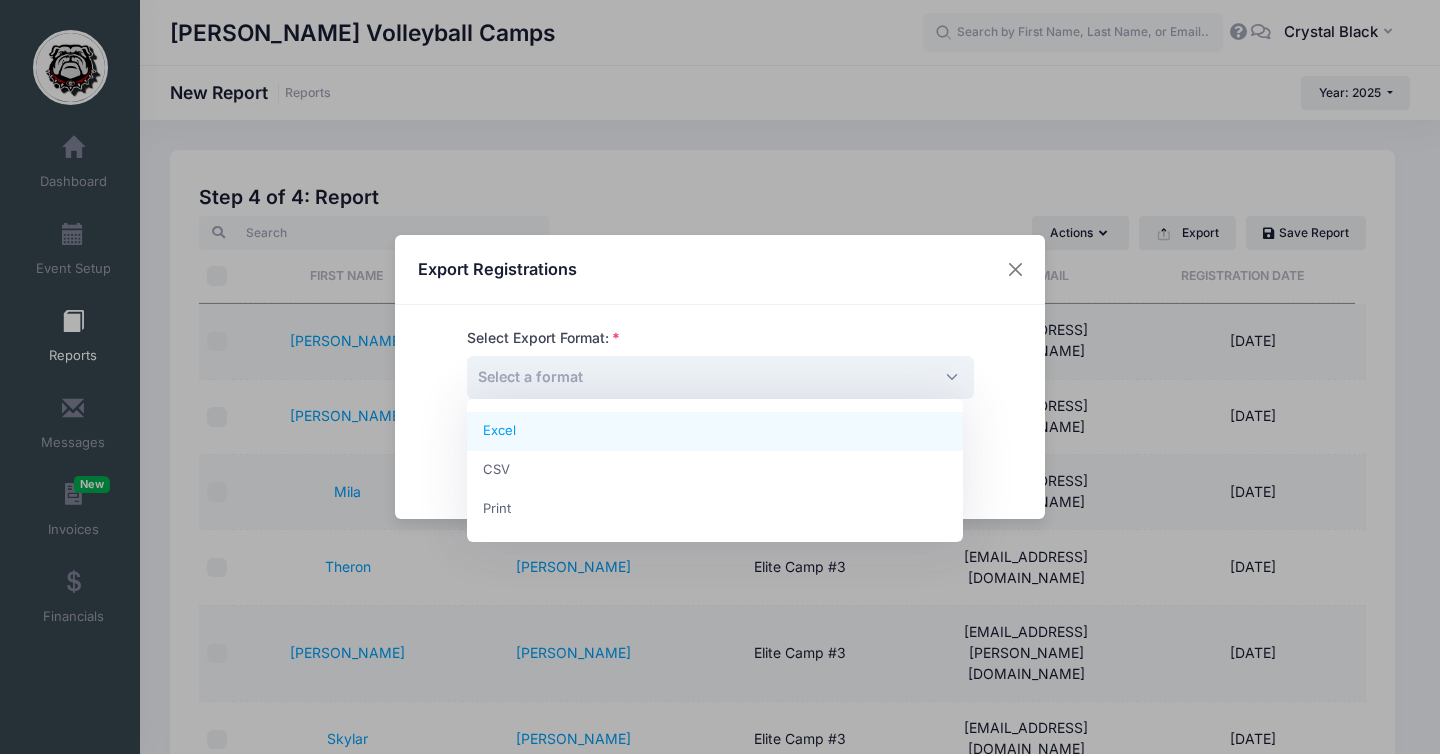 select on "excel" 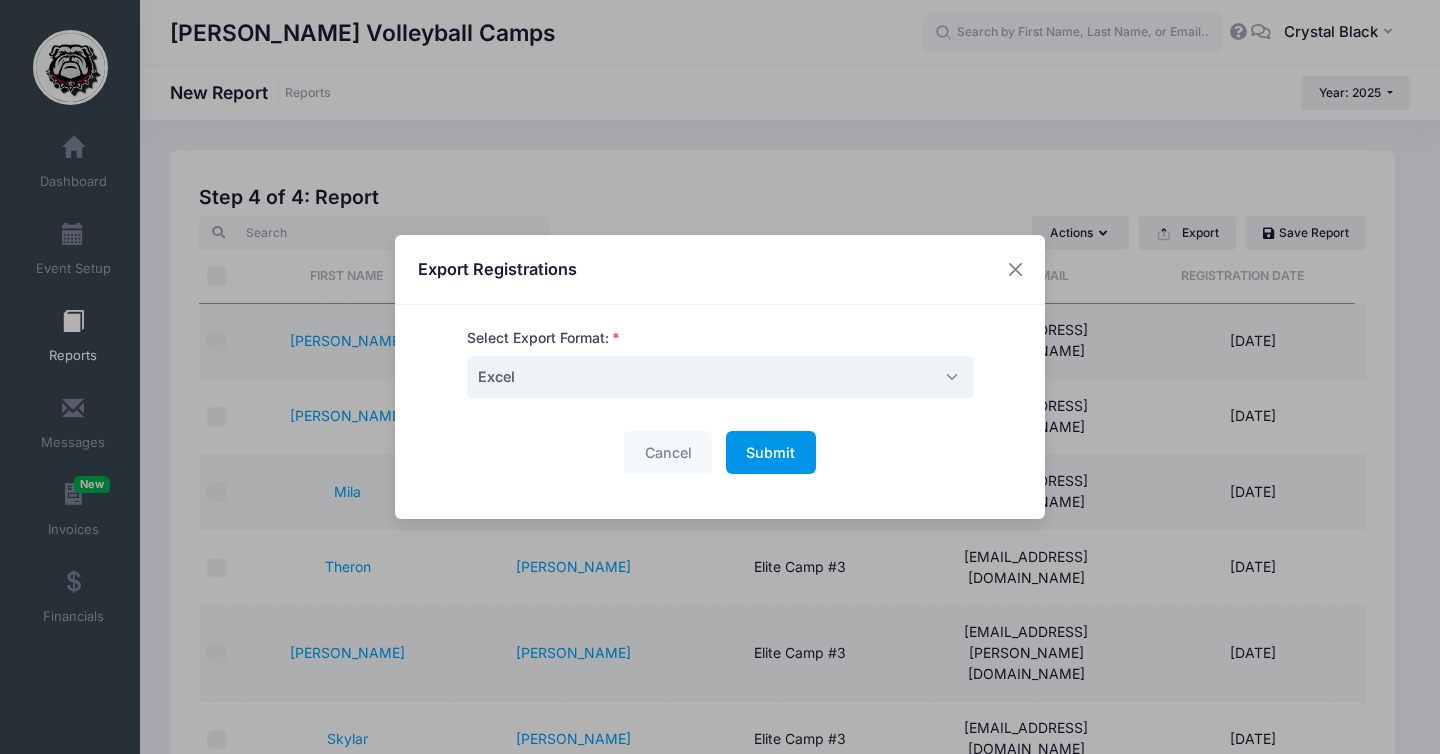 click on "Submit" at bounding box center (770, 452) 